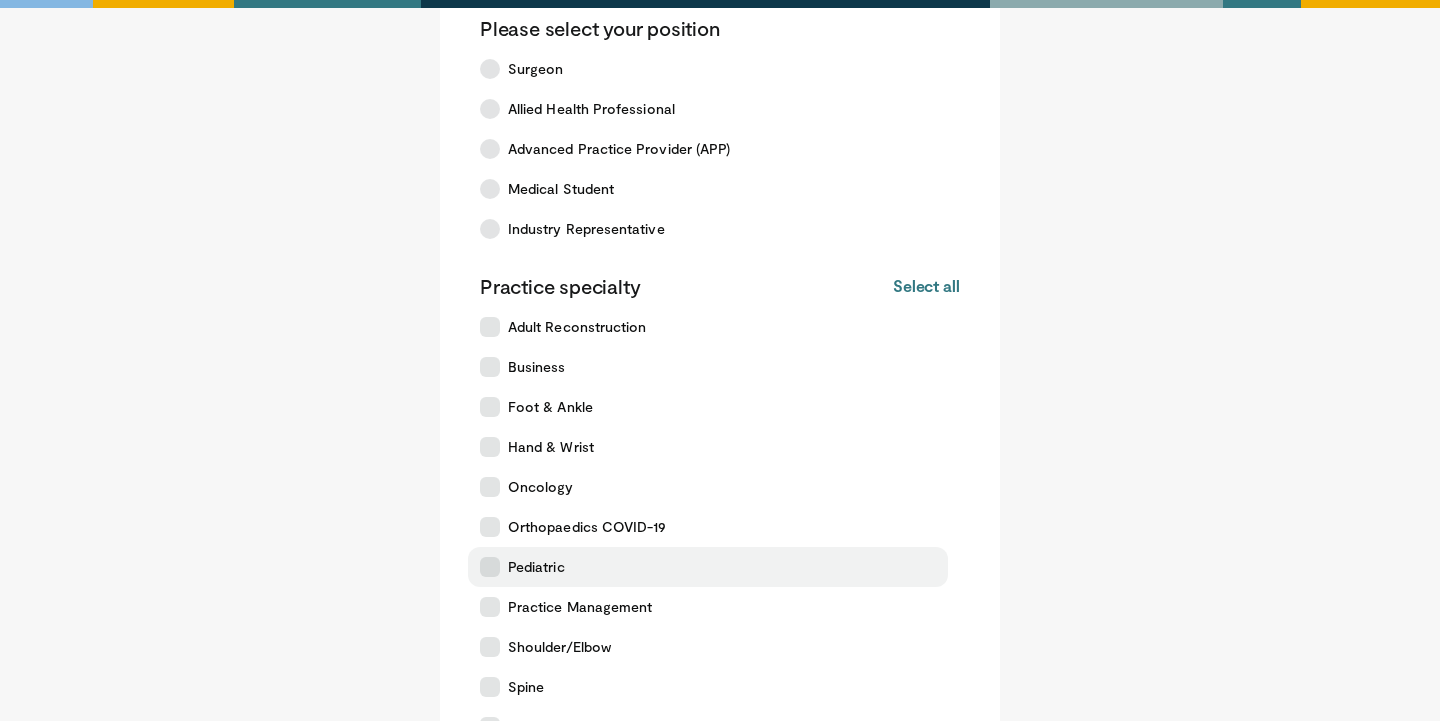 scroll, scrollTop: 130, scrollLeft: 0, axis: vertical 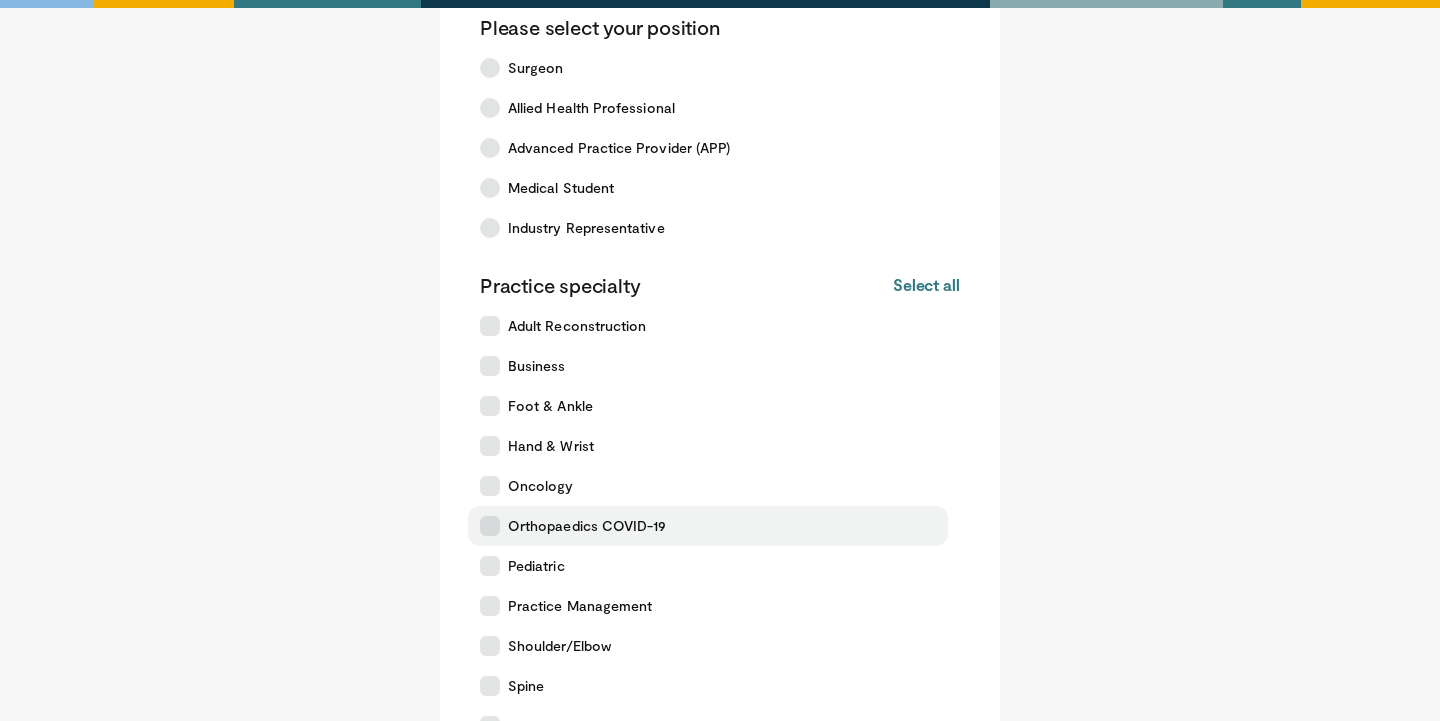 click on "Orthopaedics COVID-19" at bounding box center [708, 526] 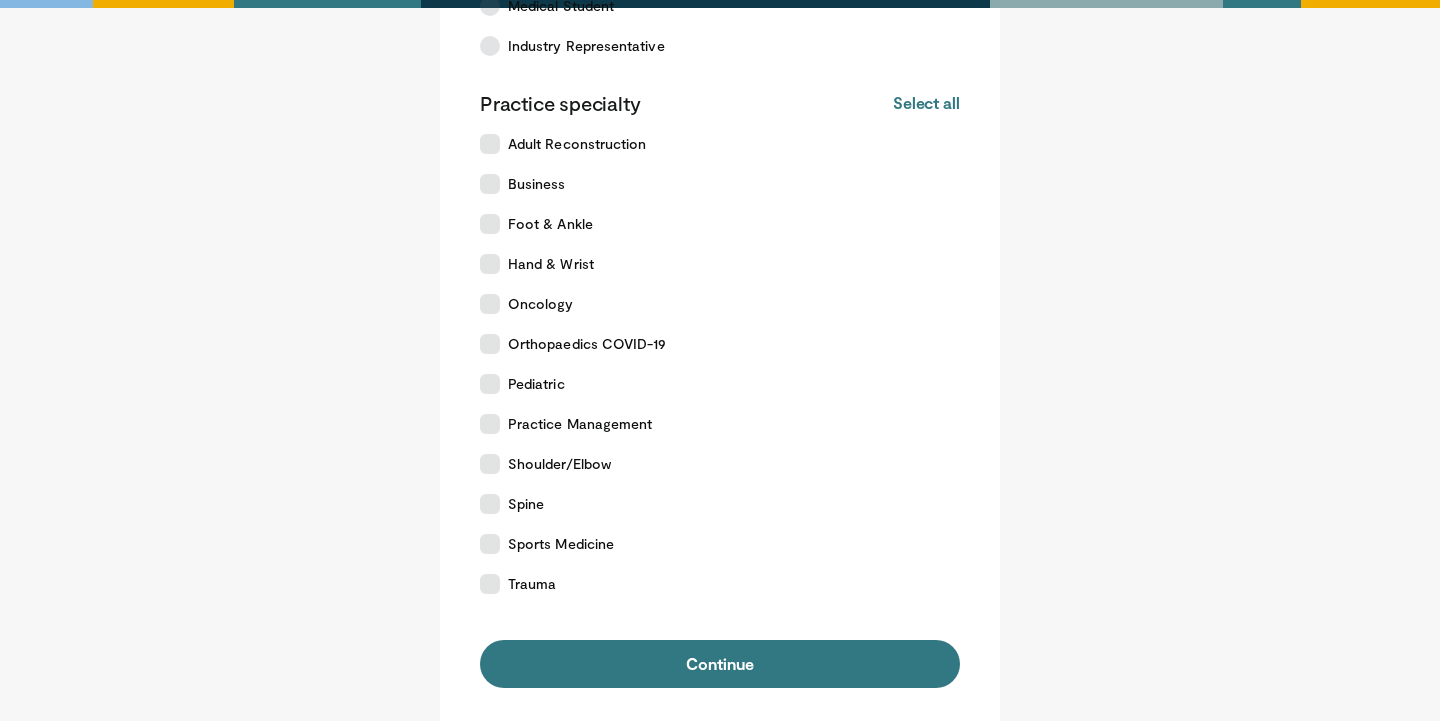 scroll, scrollTop: 313, scrollLeft: 0, axis: vertical 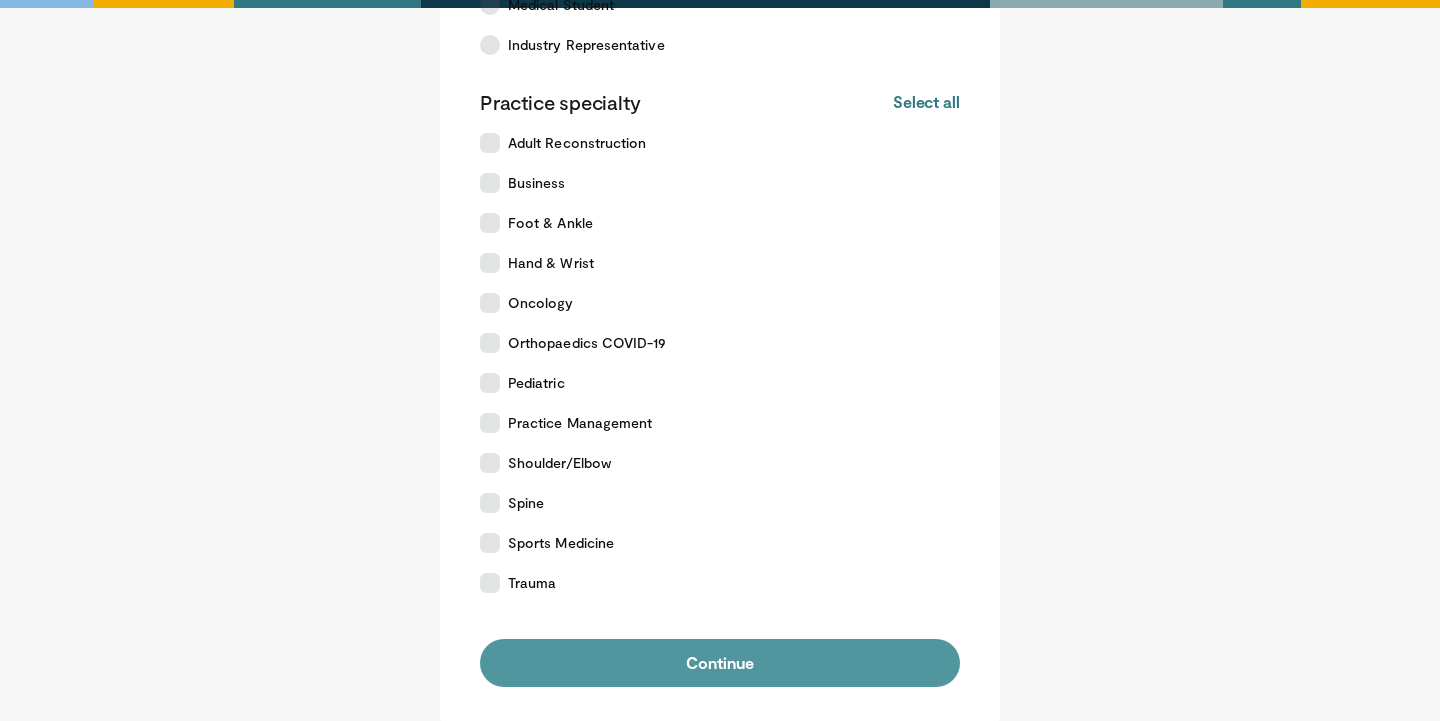 click on "Continue" at bounding box center [720, 663] 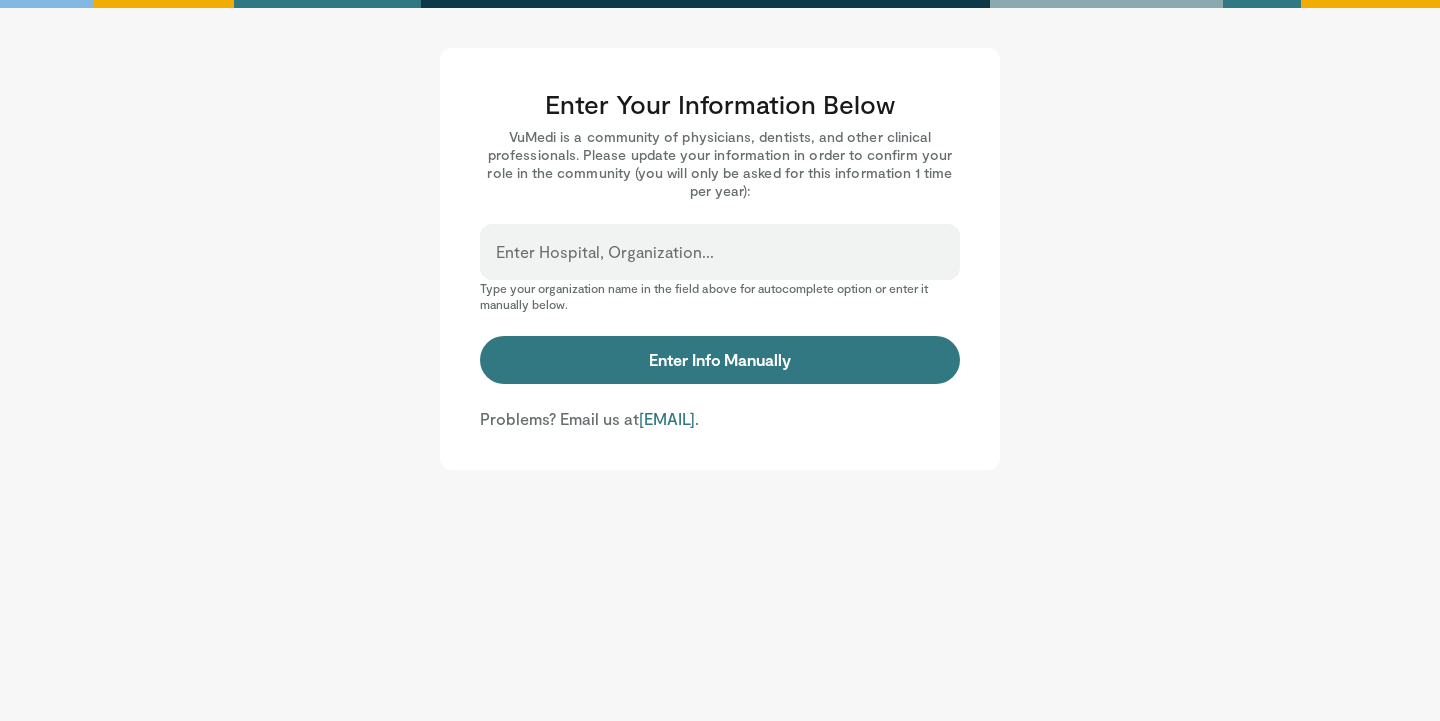 scroll, scrollTop: 0, scrollLeft: 0, axis: both 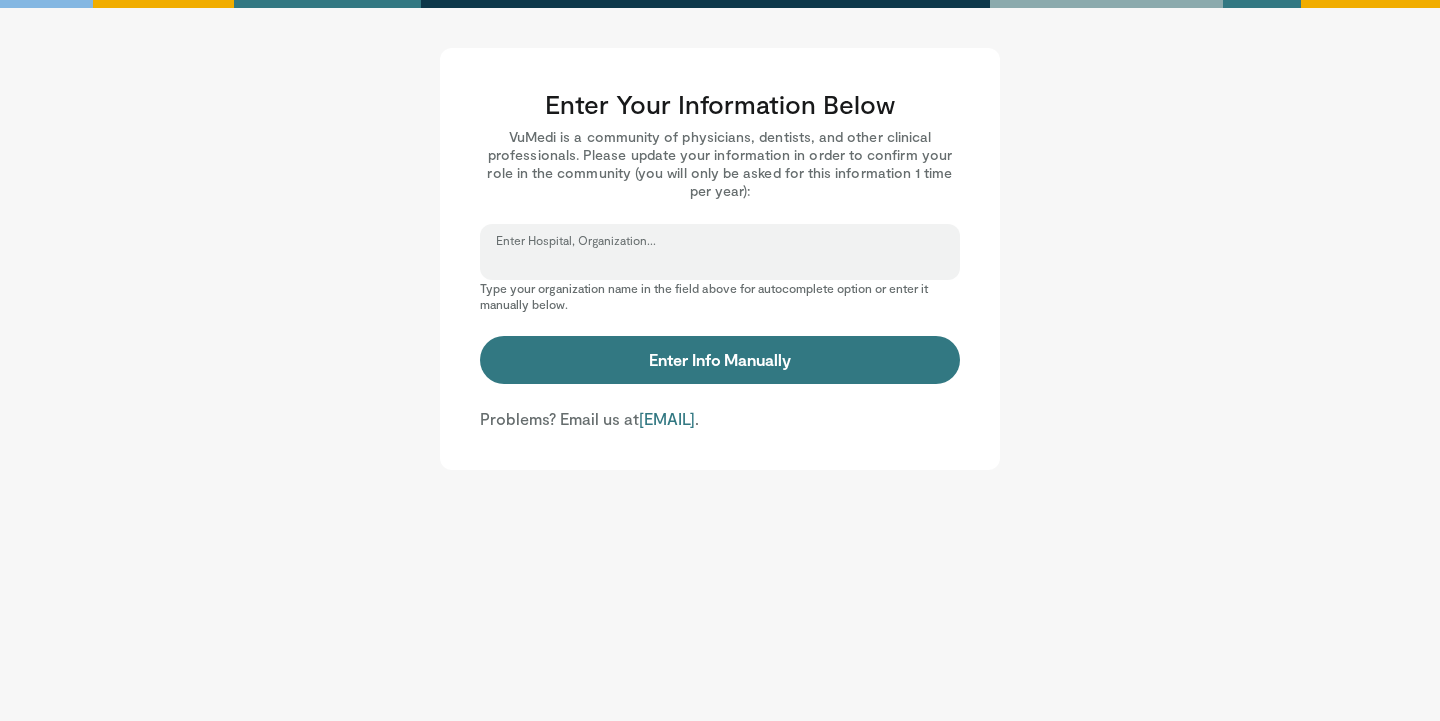 click on "Enter Hospital, Organization..." at bounding box center [720, 261] 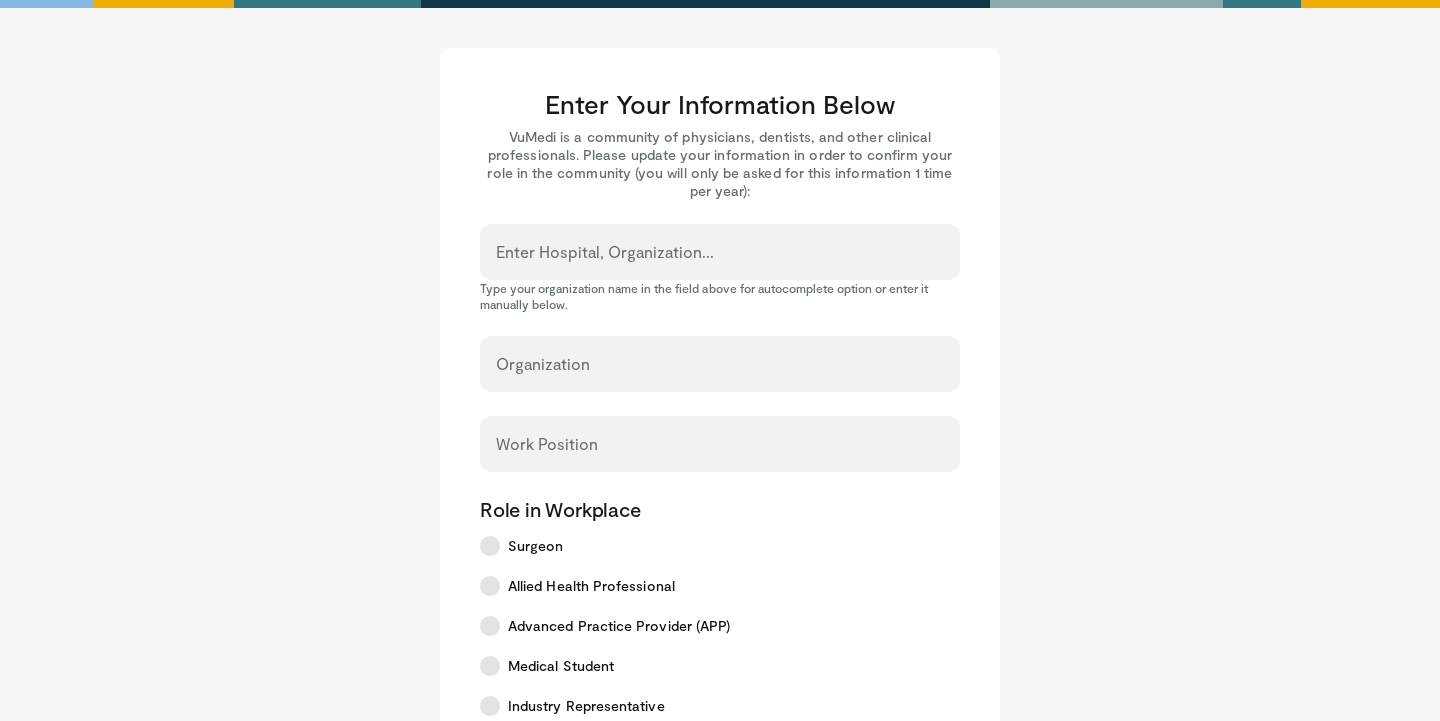 click on "Enter Hospital, Organization..." at bounding box center [720, 252] 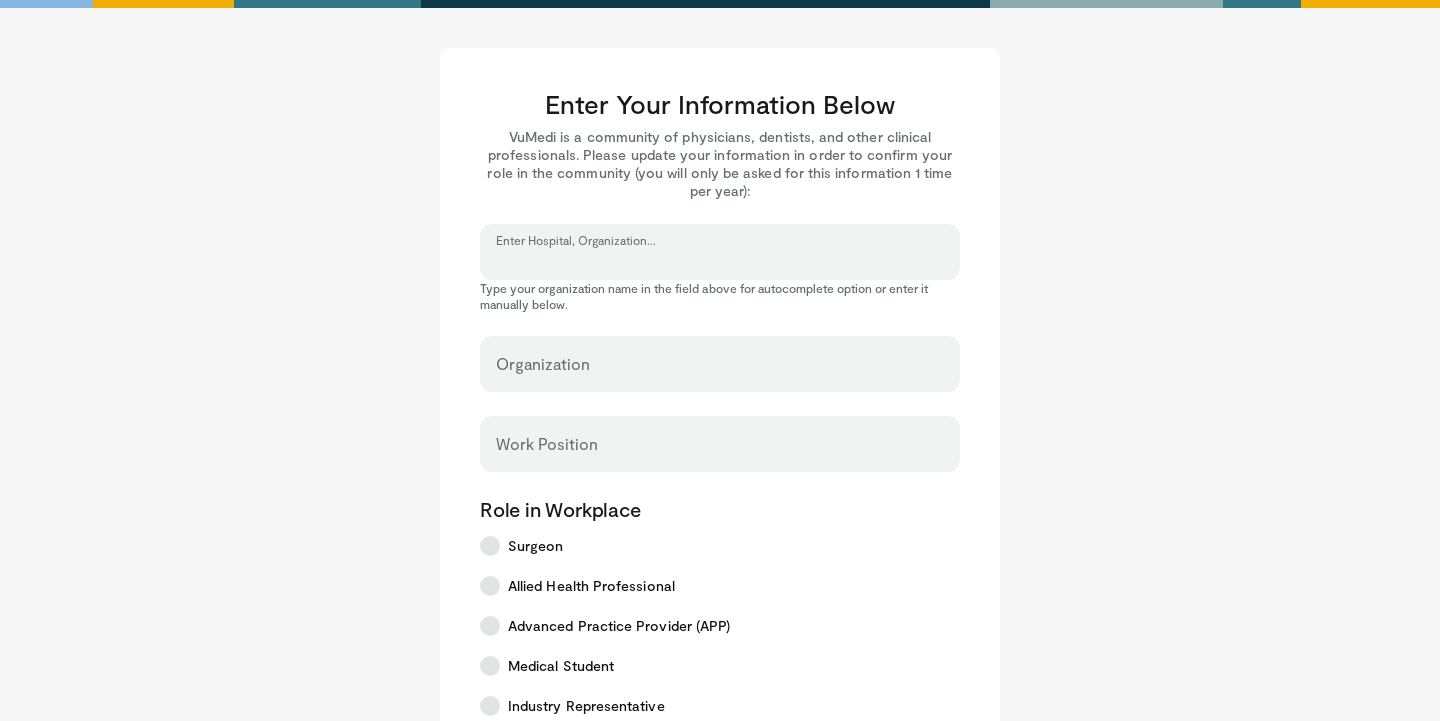 click on "Enter Hospital, Organization..." at bounding box center [720, 261] 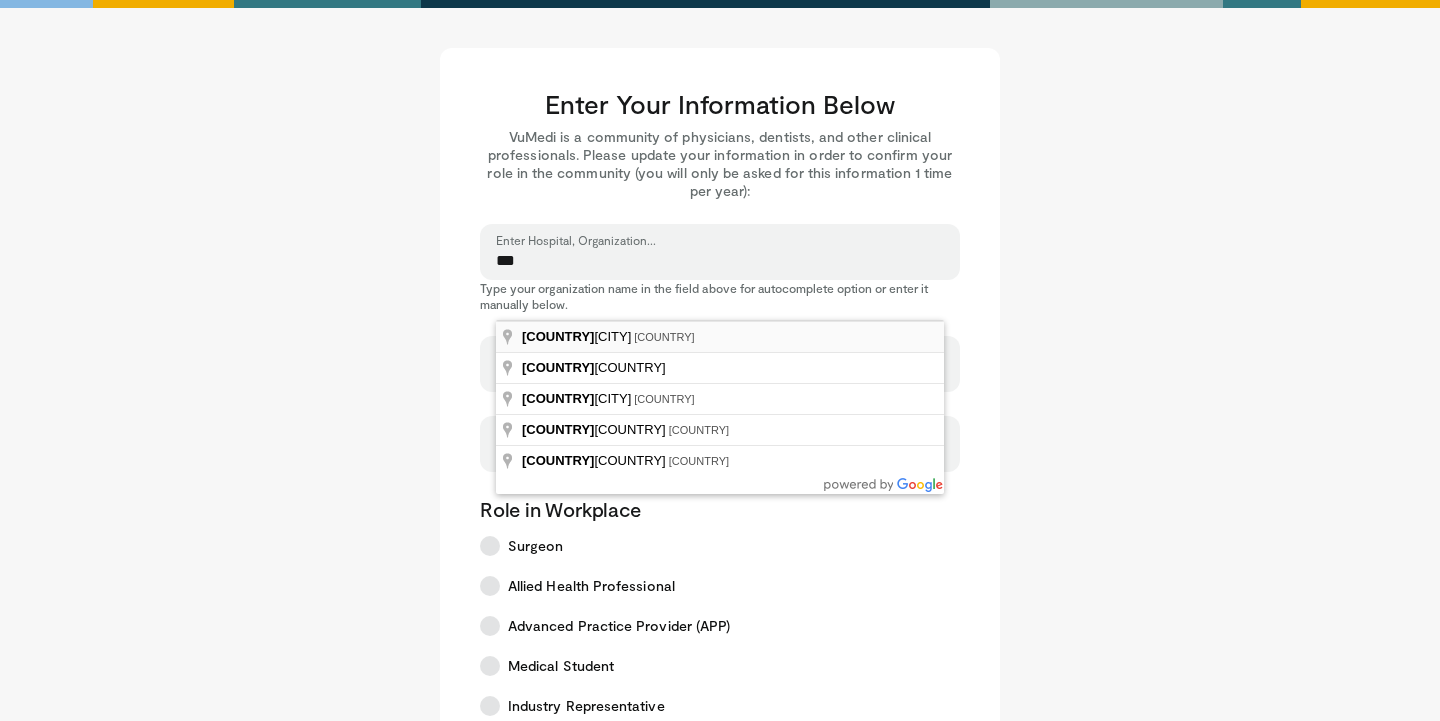 type on "***" 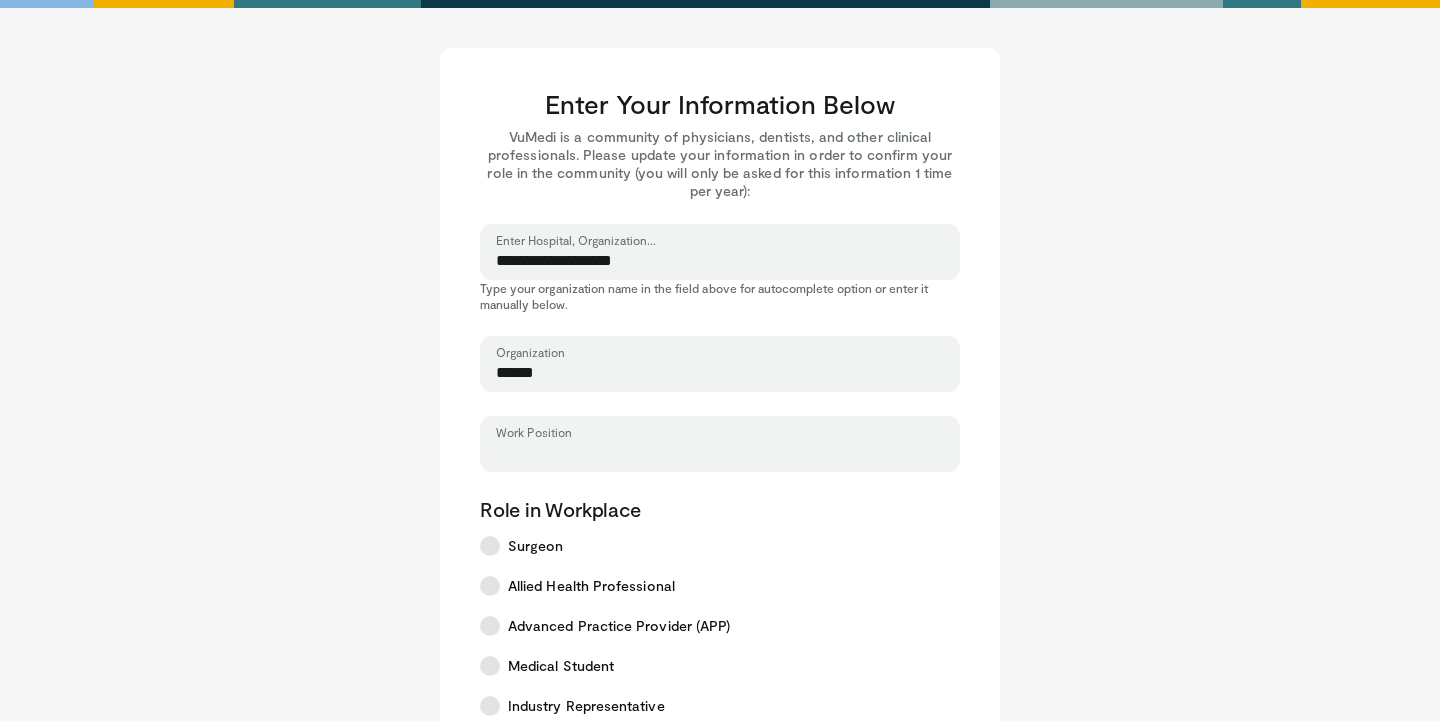 click on "Work Position" at bounding box center [720, 453] 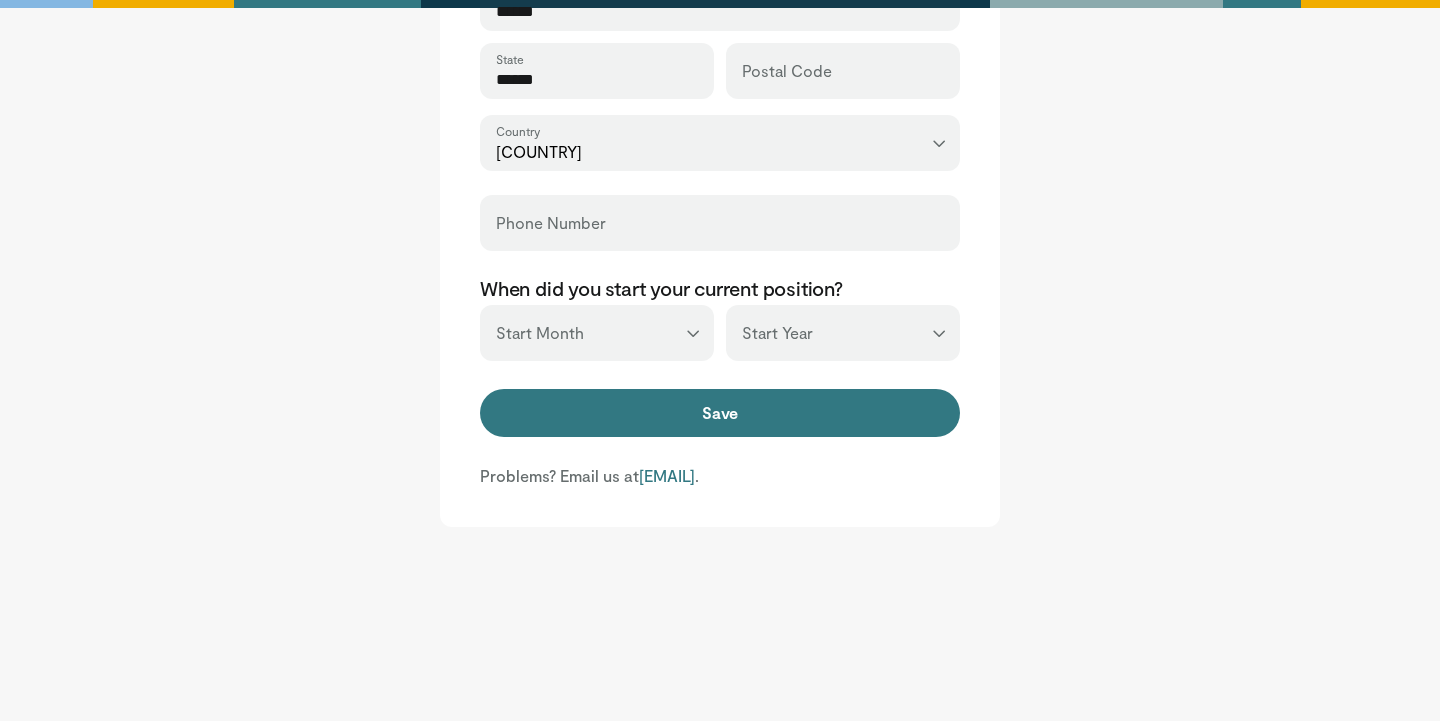 scroll, scrollTop: 847, scrollLeft: 0, axis: vertical 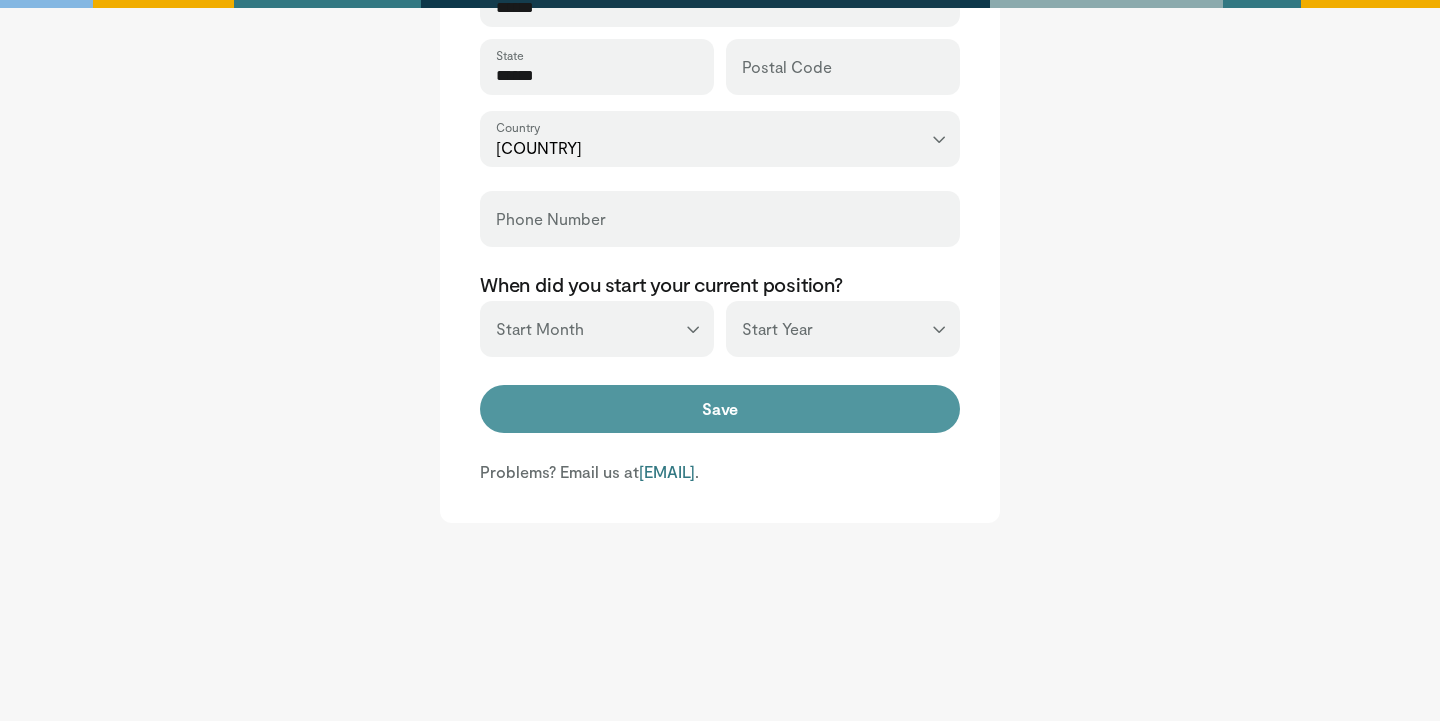 click on "Save" at bounding box center (720, 409) 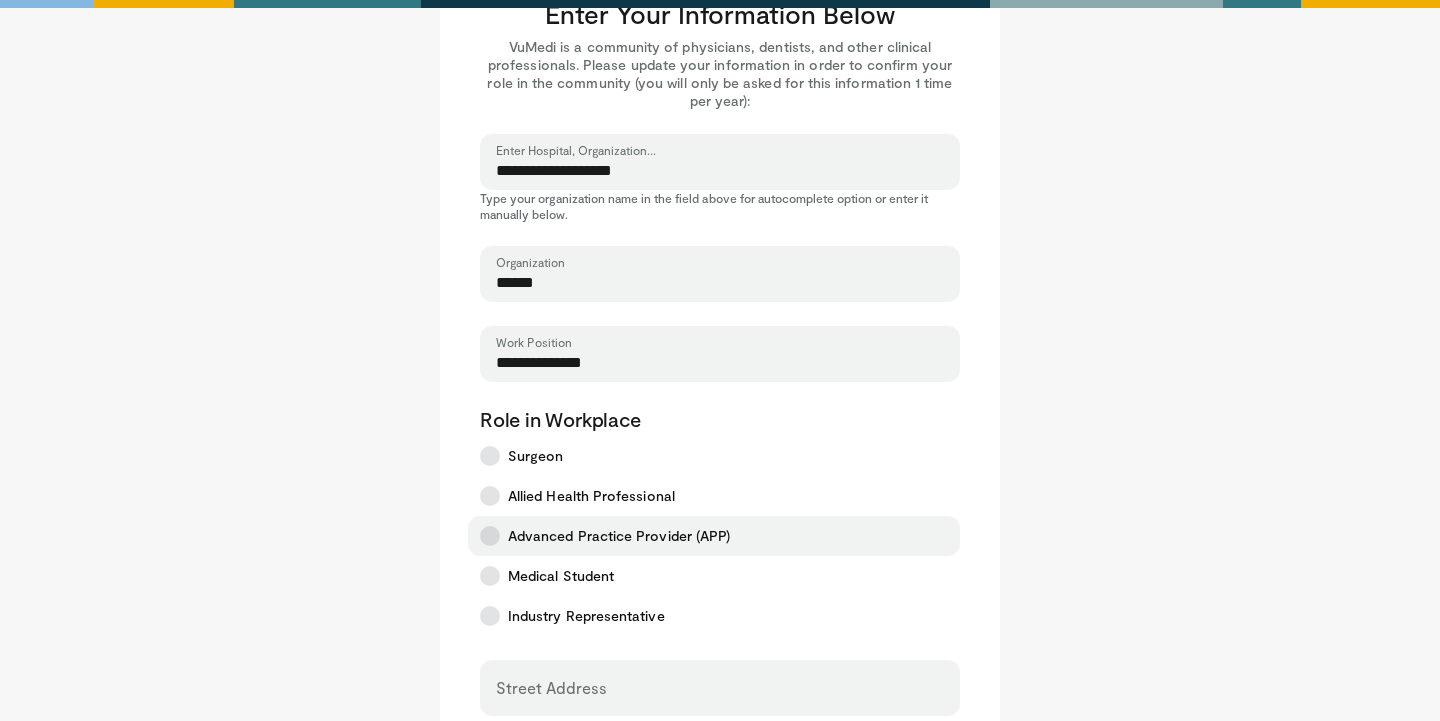 scroll, scrollTop: 266, scrollLeft: 0, axis: vertical 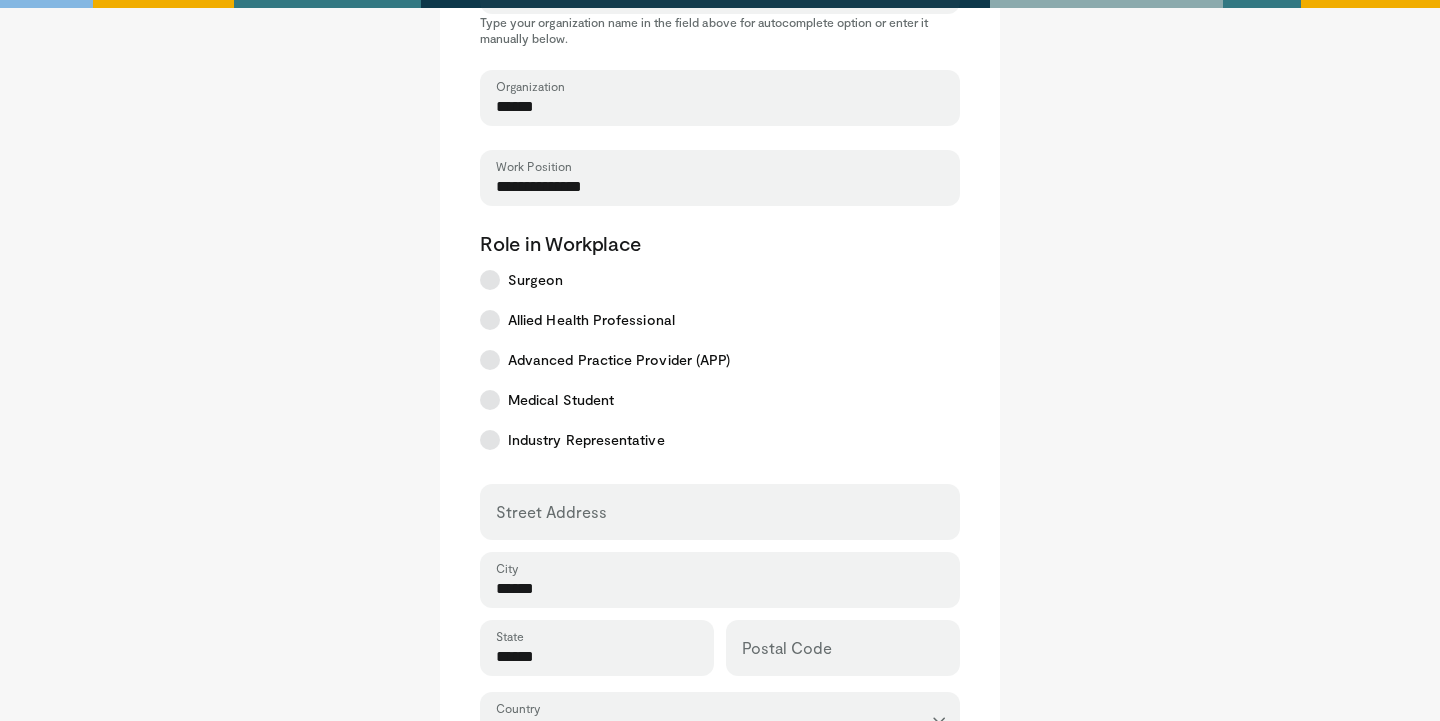 type on "**********" 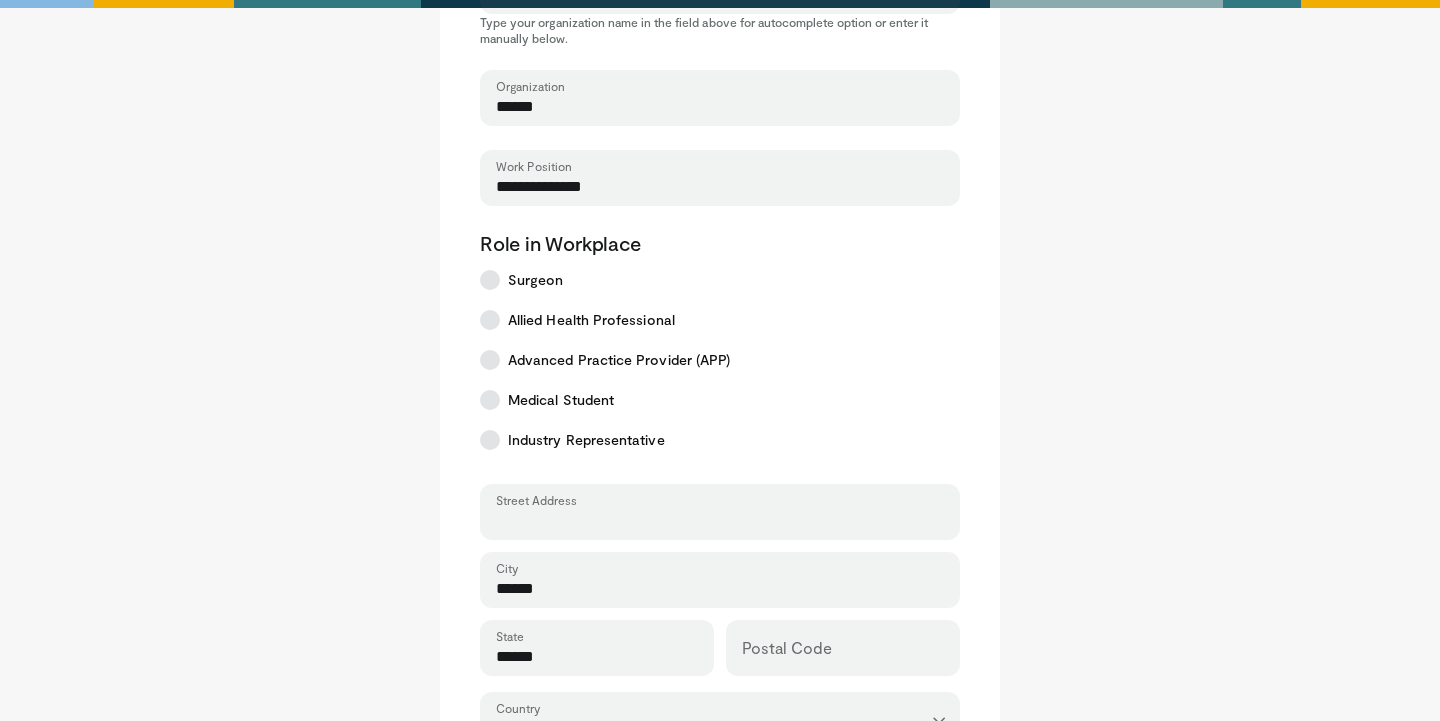 click on "Street Address" at bounding box center (720, 521) 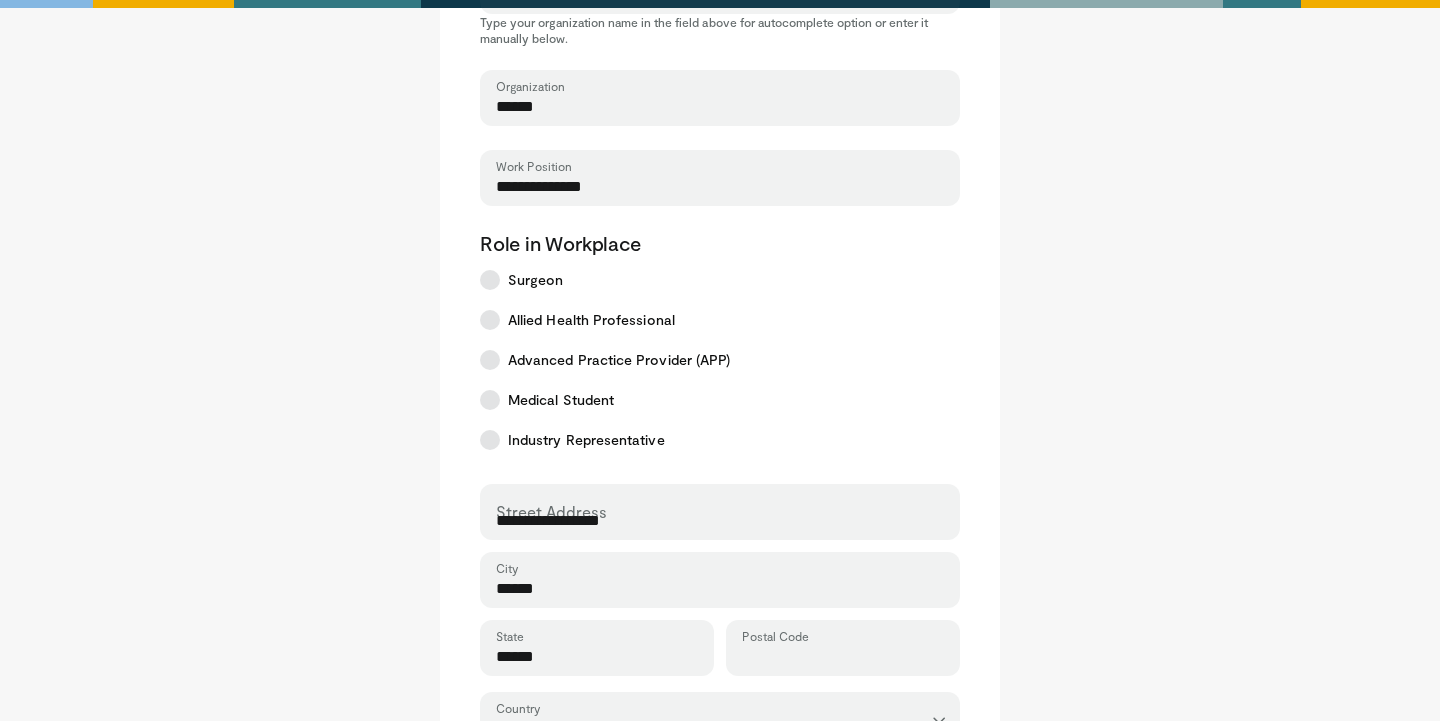 type on "*****" 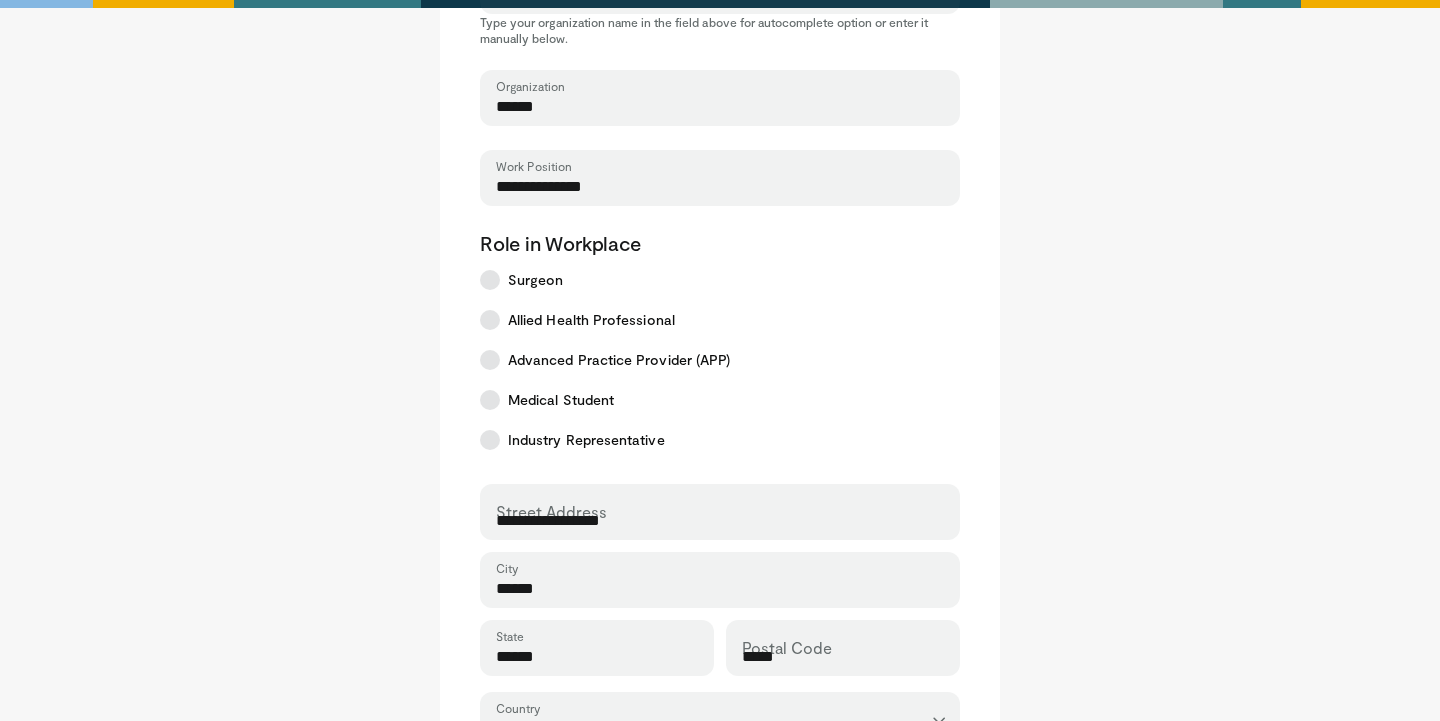 type on "**********" 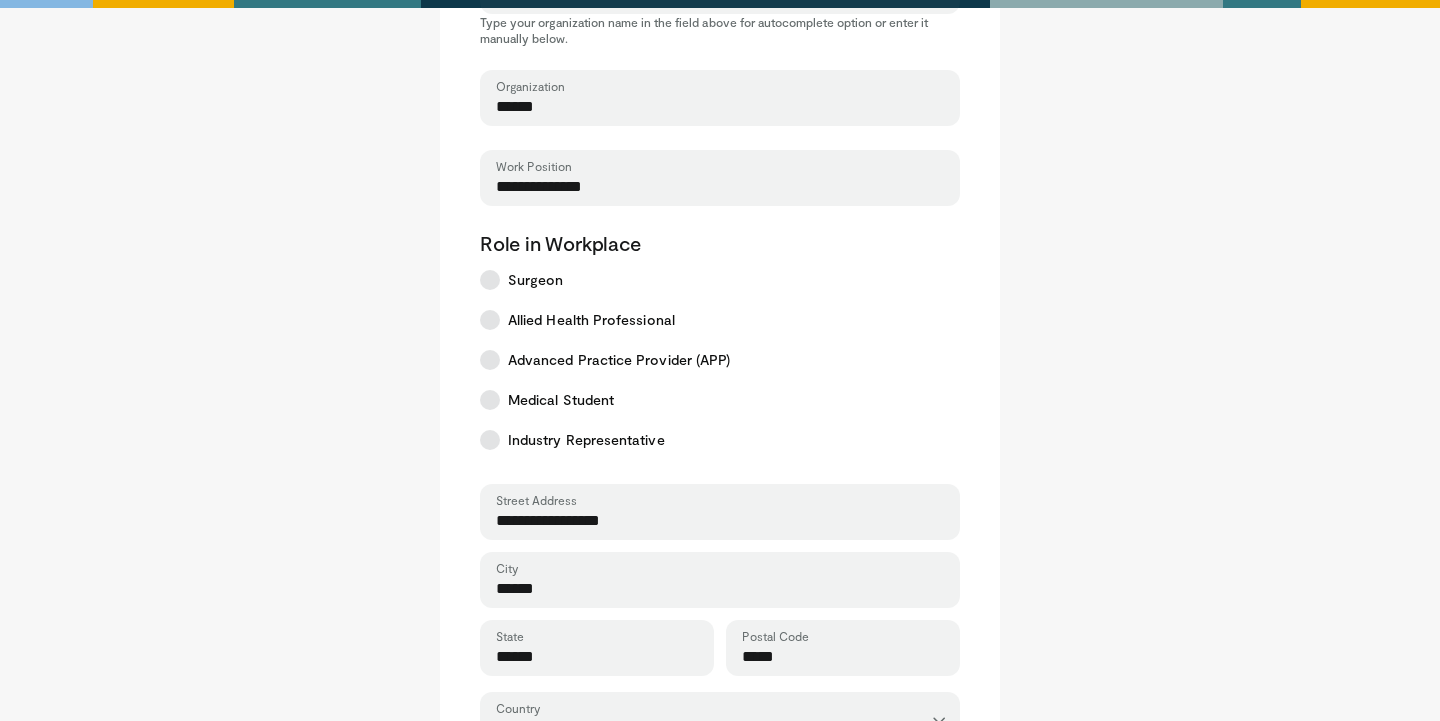click on "**********" at bounding box center (720, 512) 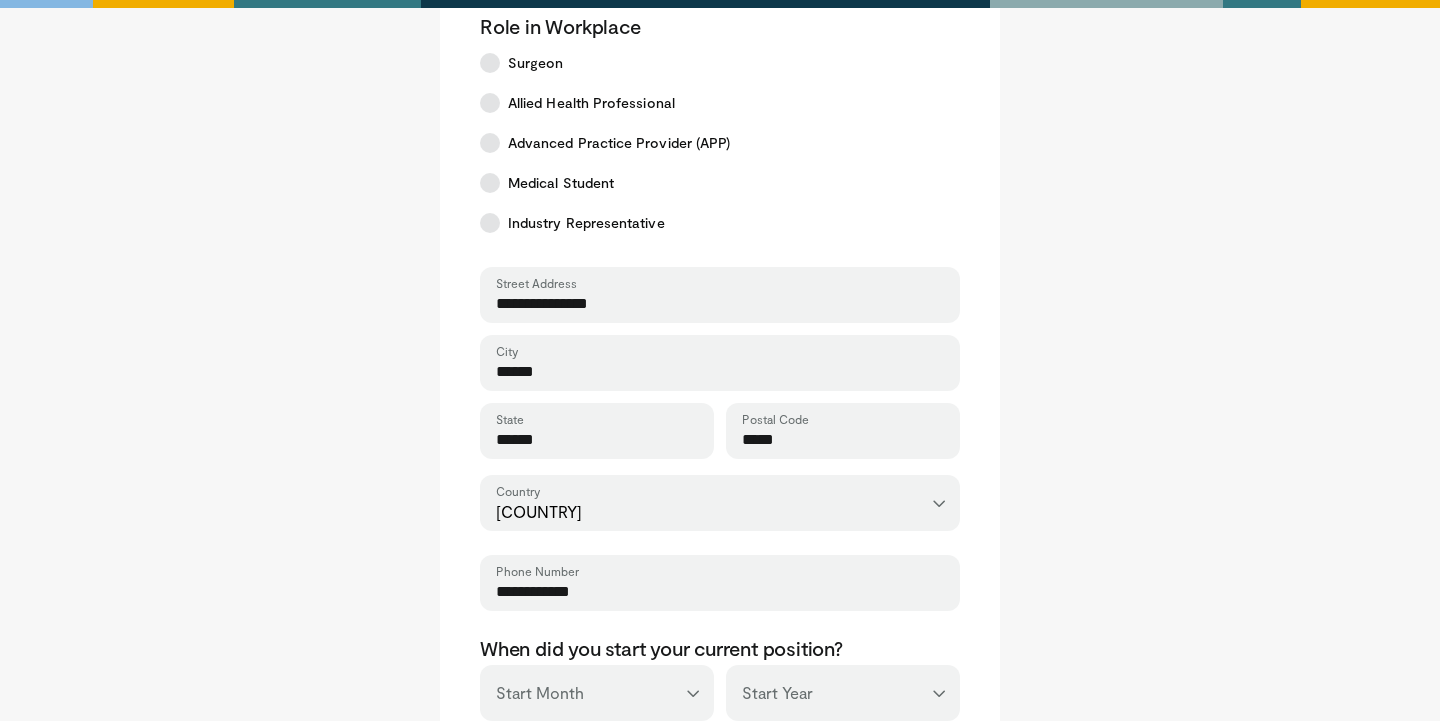scroll, scrollTop: 488, scrollLeft: 0, axis: vertical 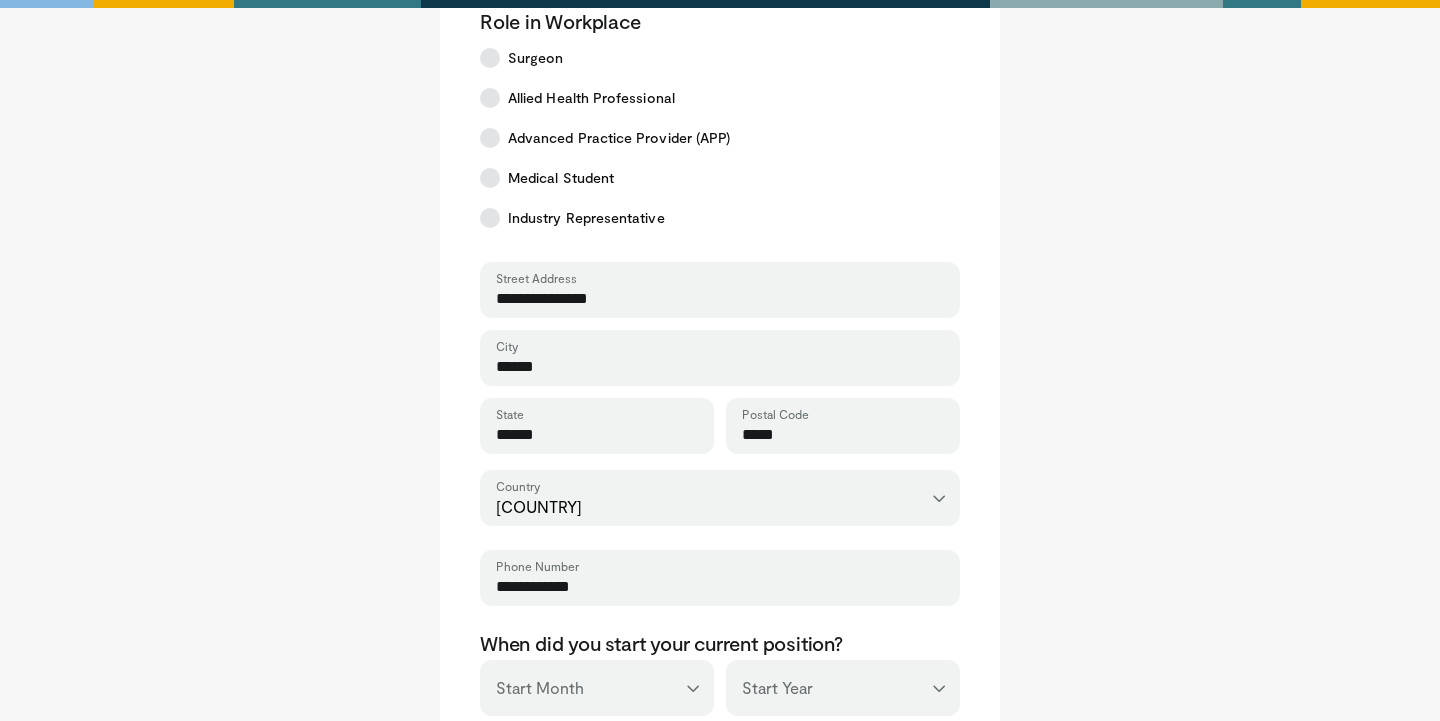 type on "**********" 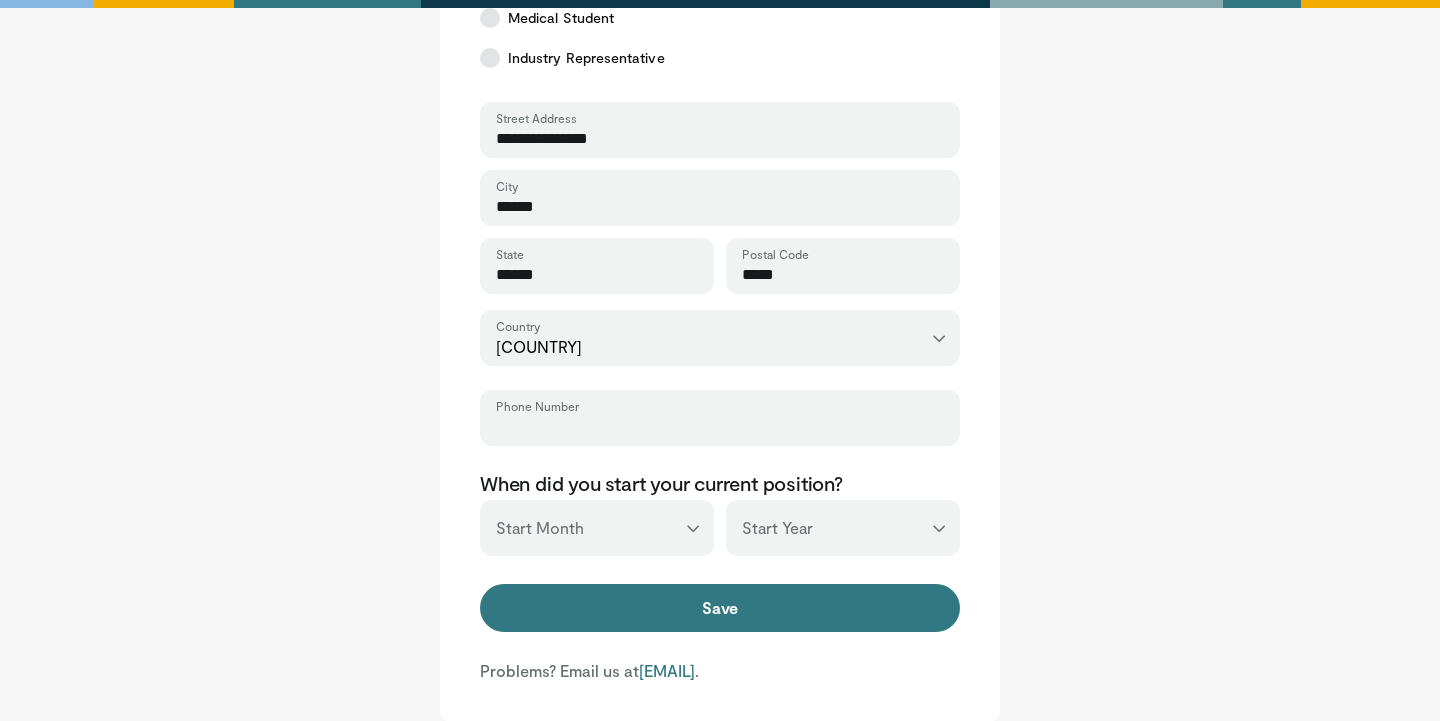 scroll, scrollTop: 652, scrollLeft: 0, axis: vertical 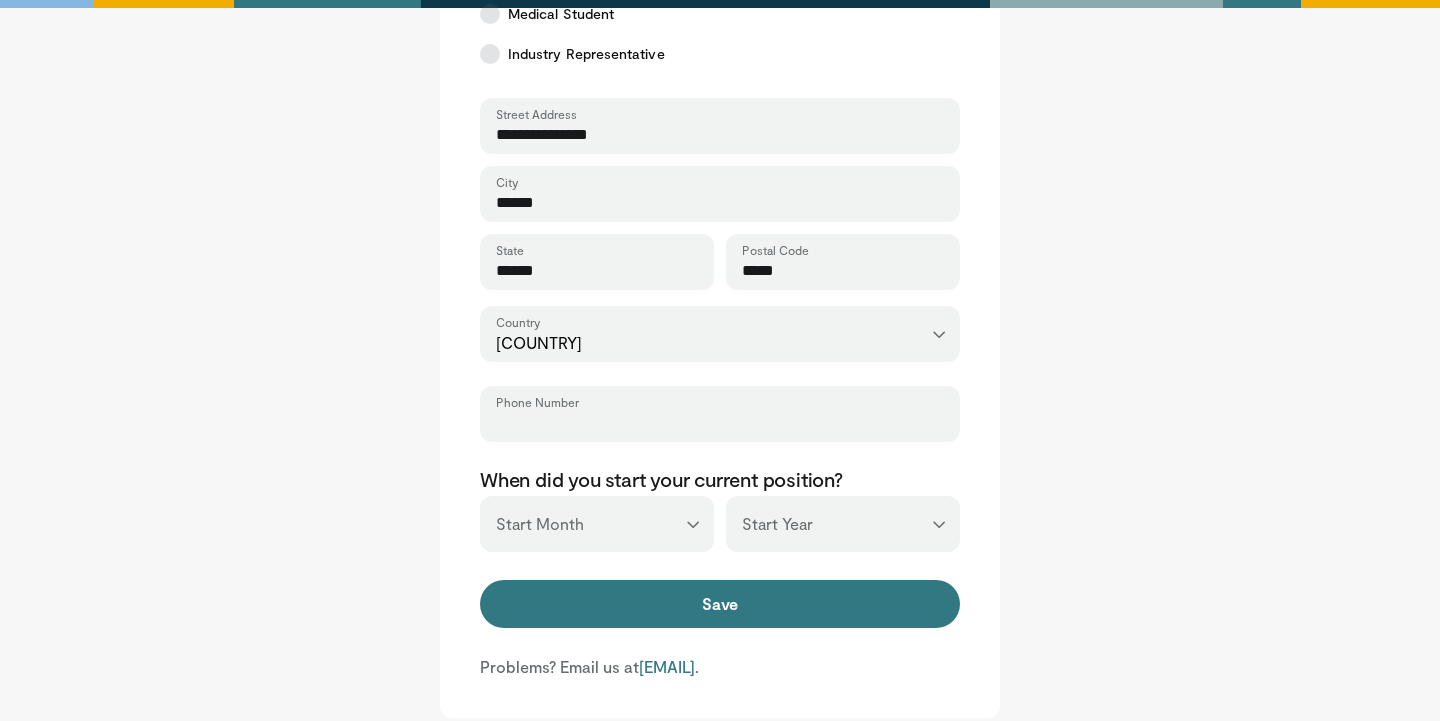 type 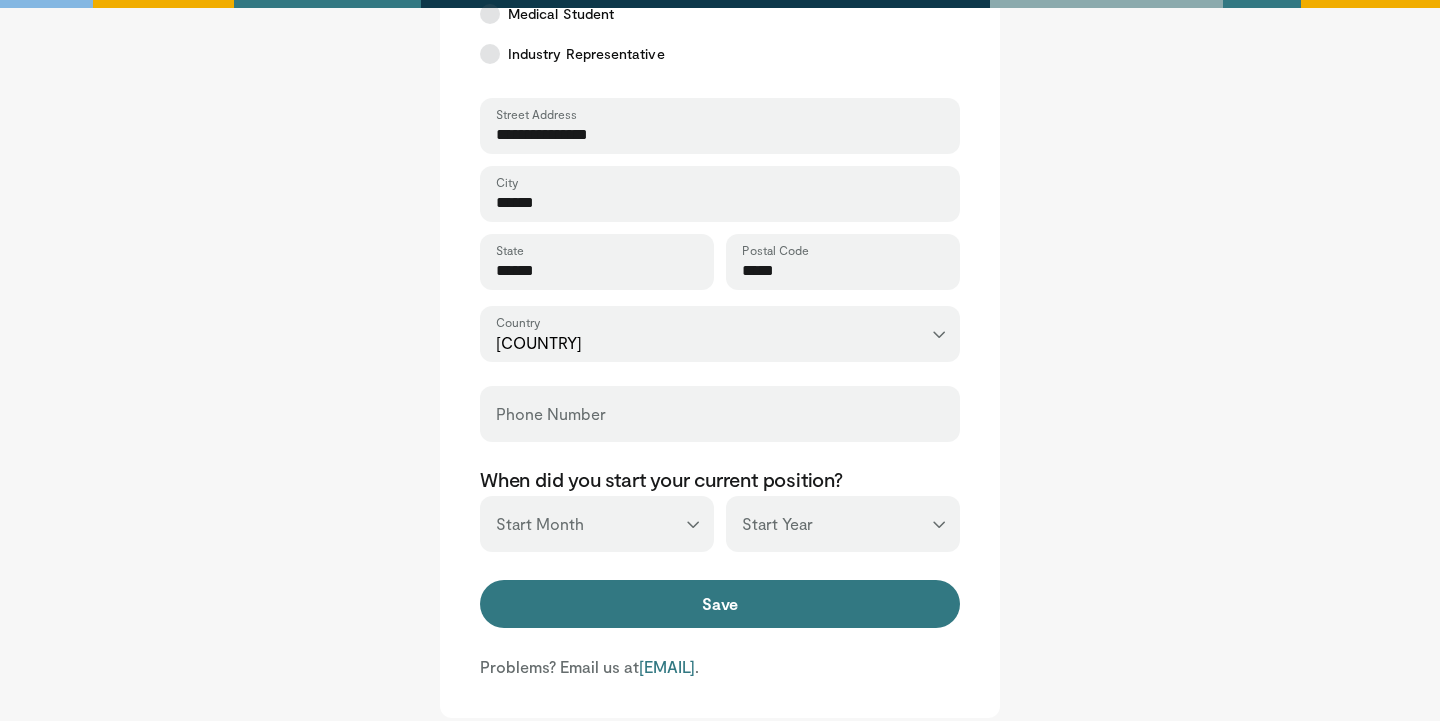 click on "***
*******
********
*****
*****
***
****
****
******
*********
*******
********
********" at bounding box center (597, 524) 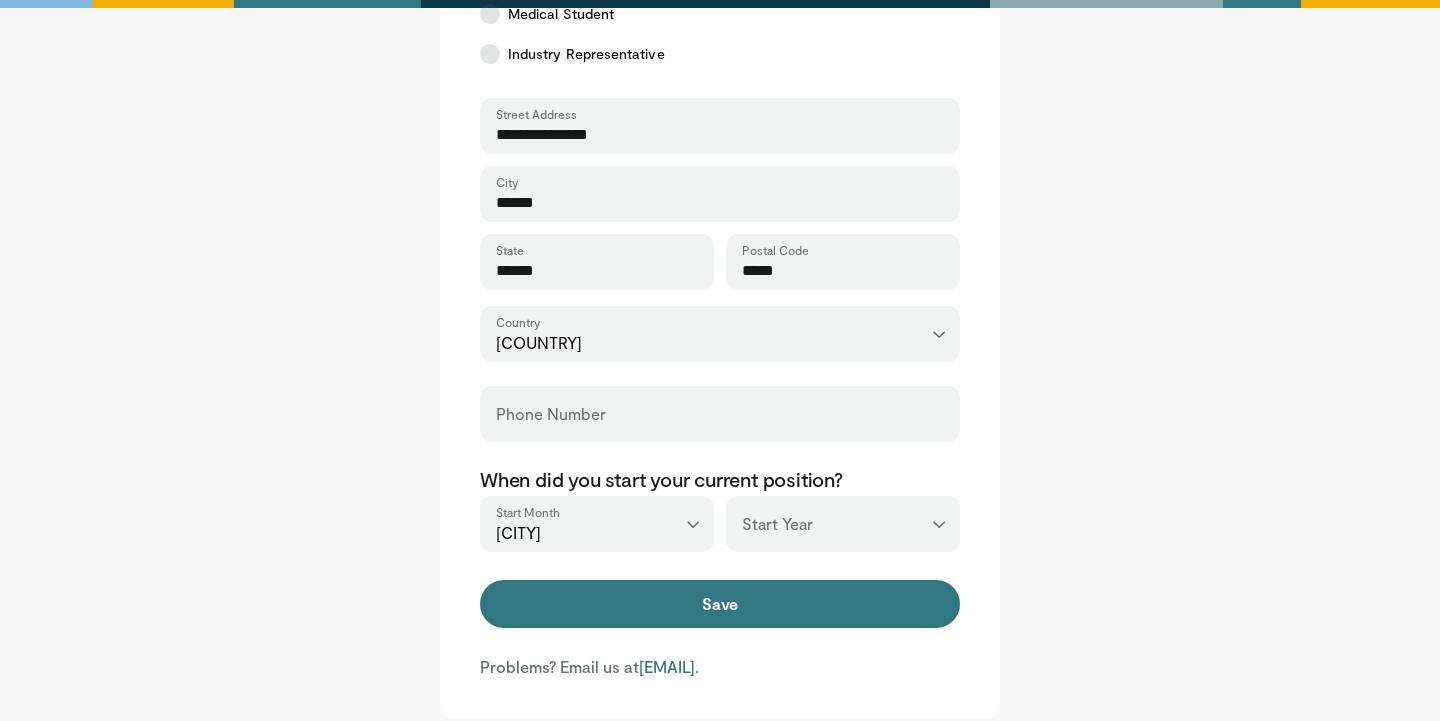 click on "***
****
****
****
****
****
****
****
****
****
****
****
****
****
****
****
****
****
****
****
****
****
****
****
****
****
****
****
****
**** **** **** **** ****" at bounding box center (843, 524) 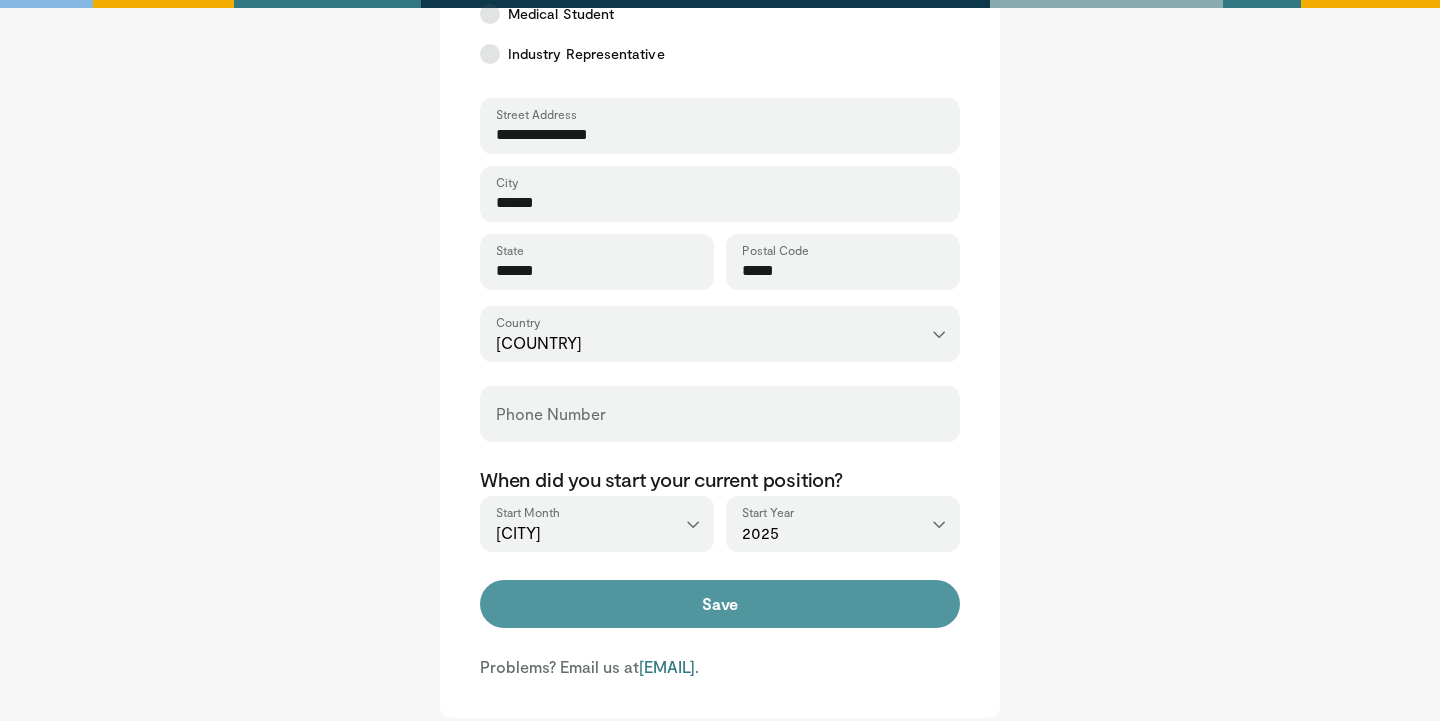 click on "Save" at bounding box center (720, 604) 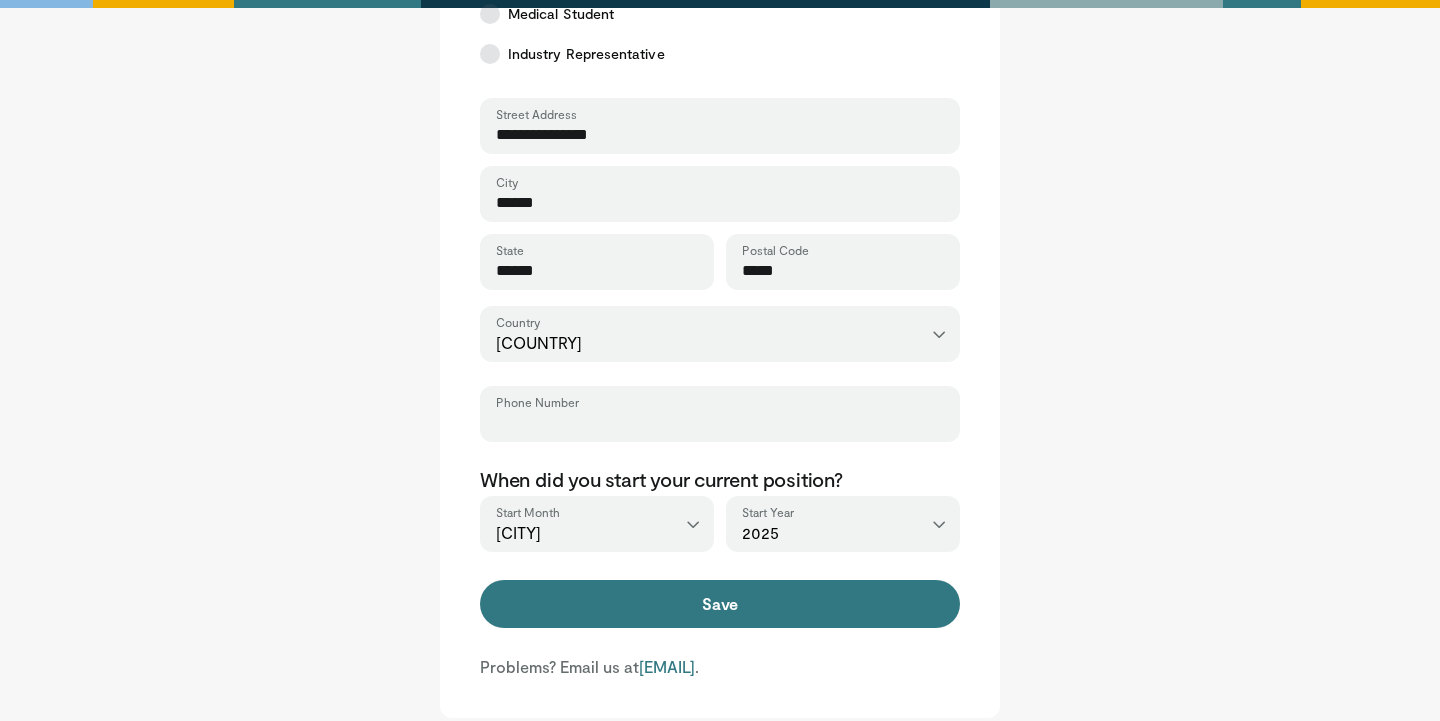 click on "Phone Number" at bounding box center [720, 423] 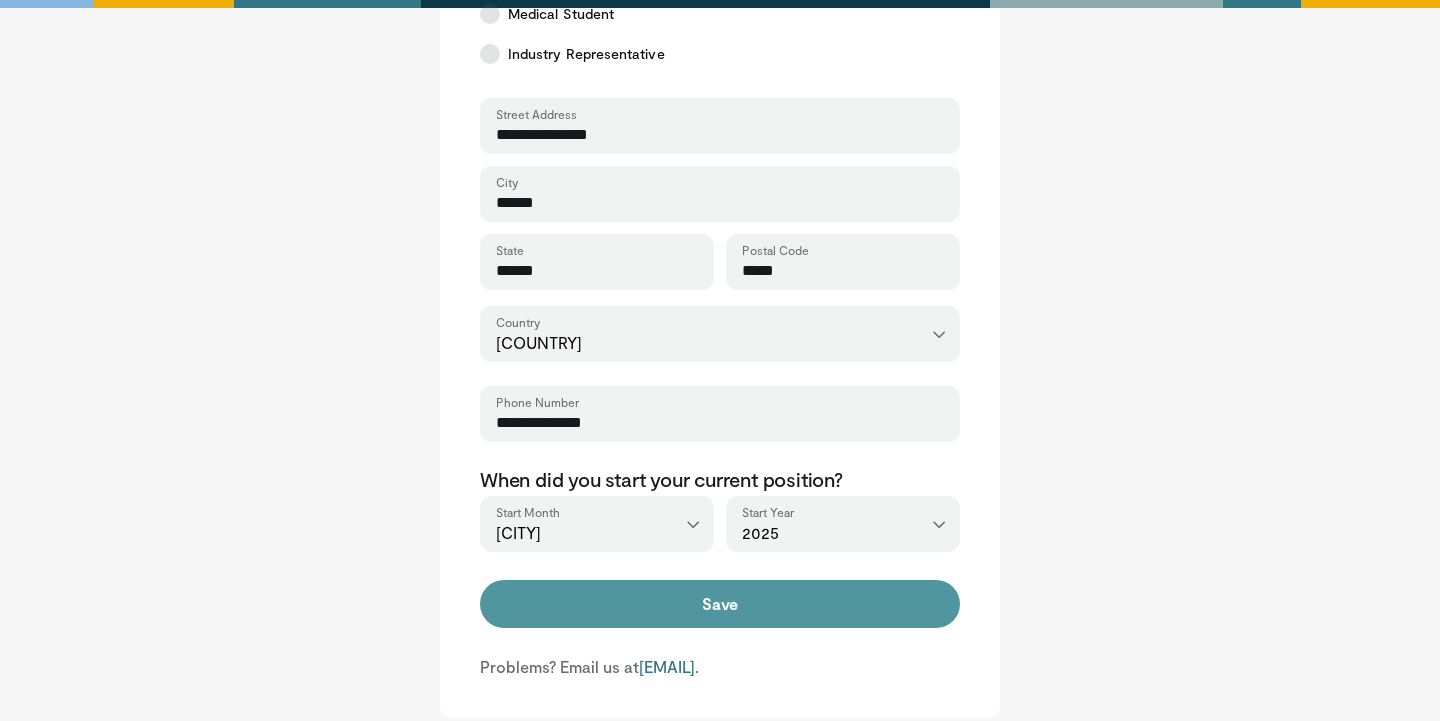 type on "**********" 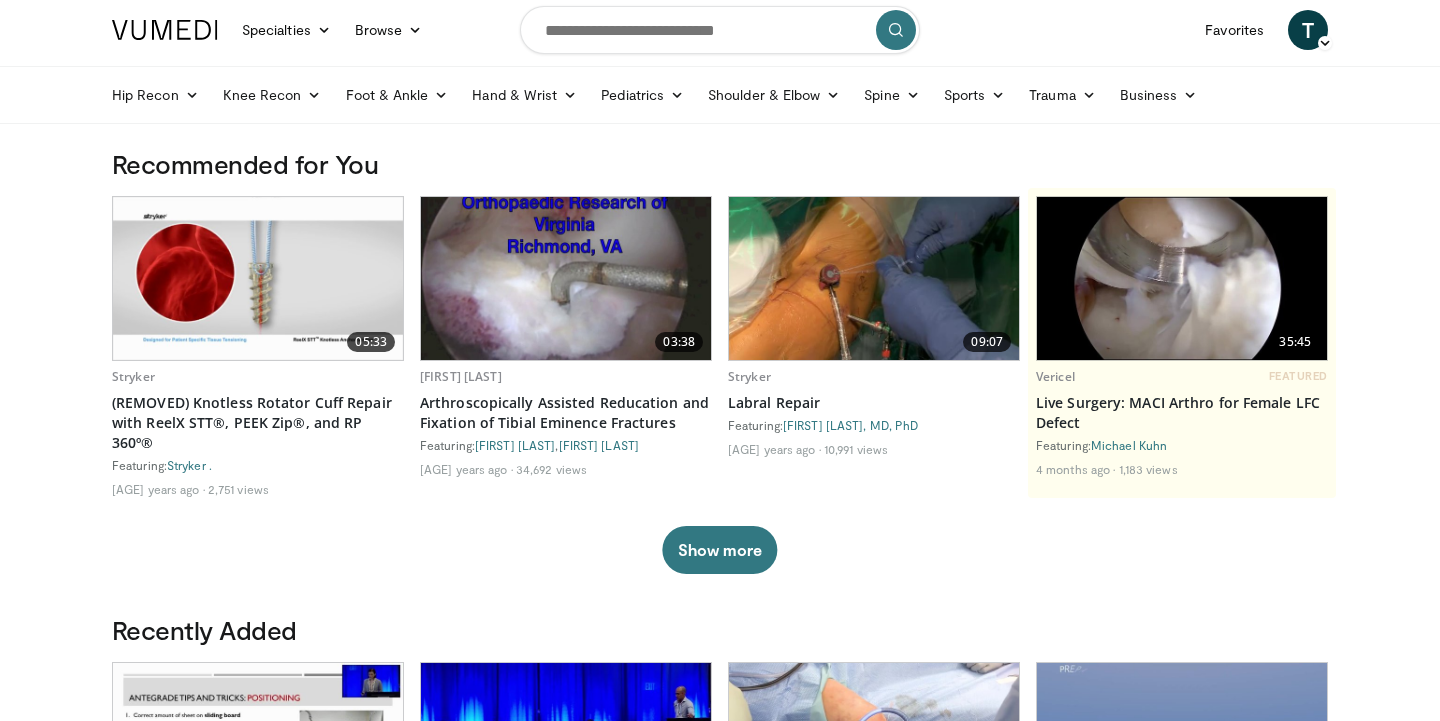 scroll, scrollTop: 0, scrollLeft: 0, axis: both 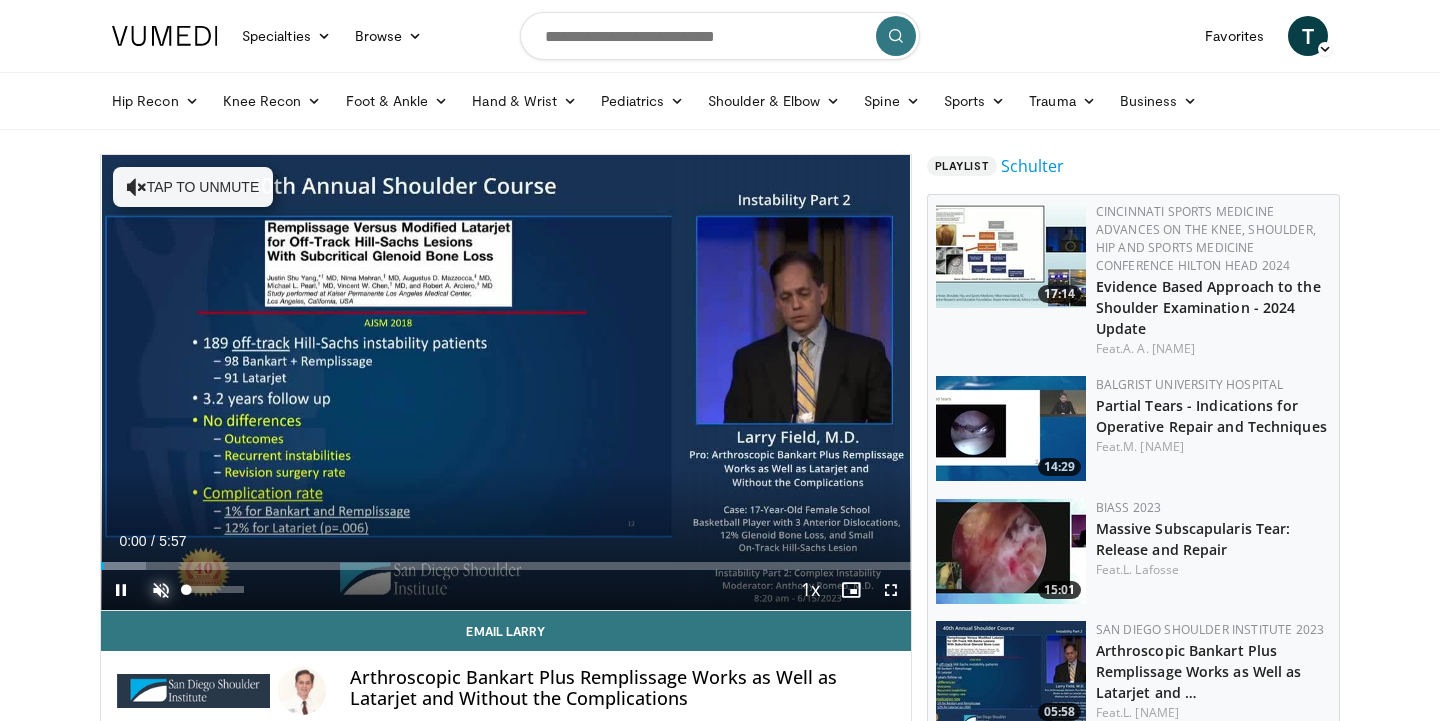 click at bounding box center [161, 590] 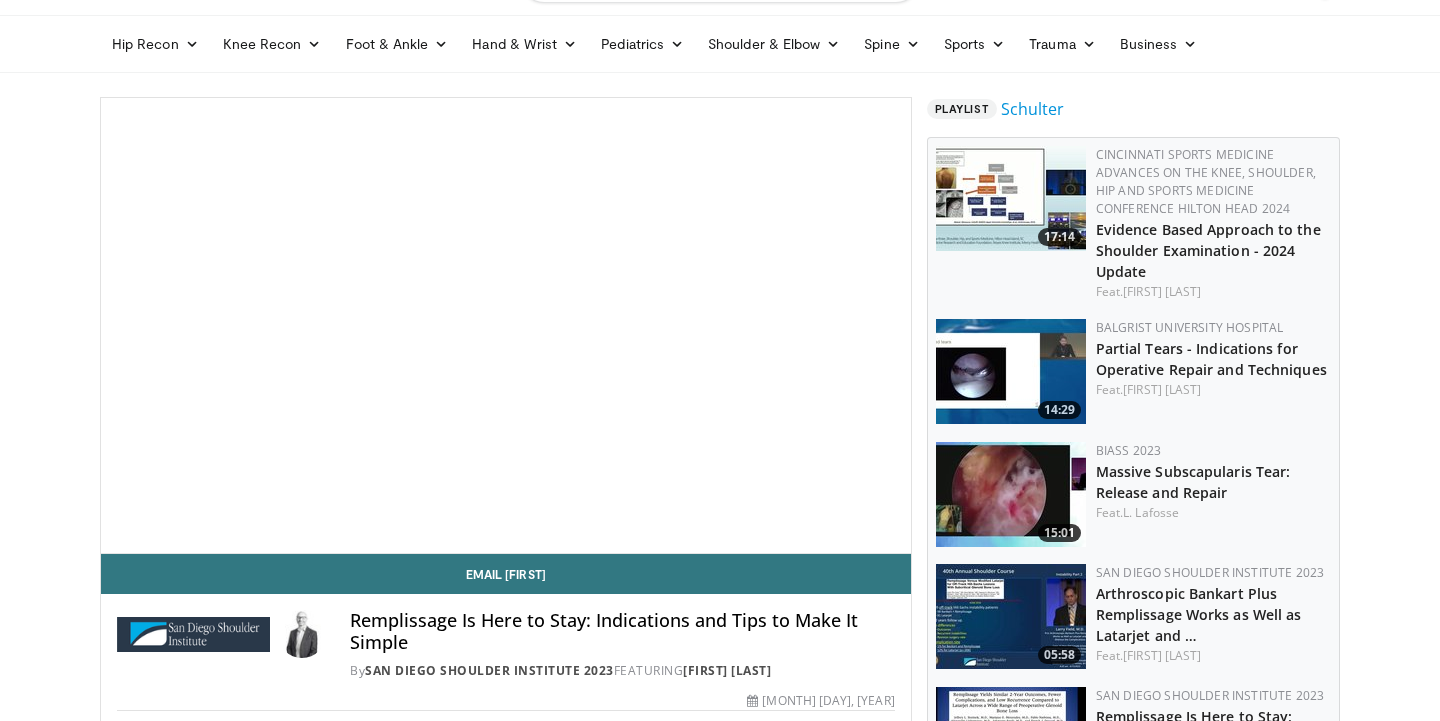 scroll, scrollTop: 60, scrollLeft: 0, axis: vertical 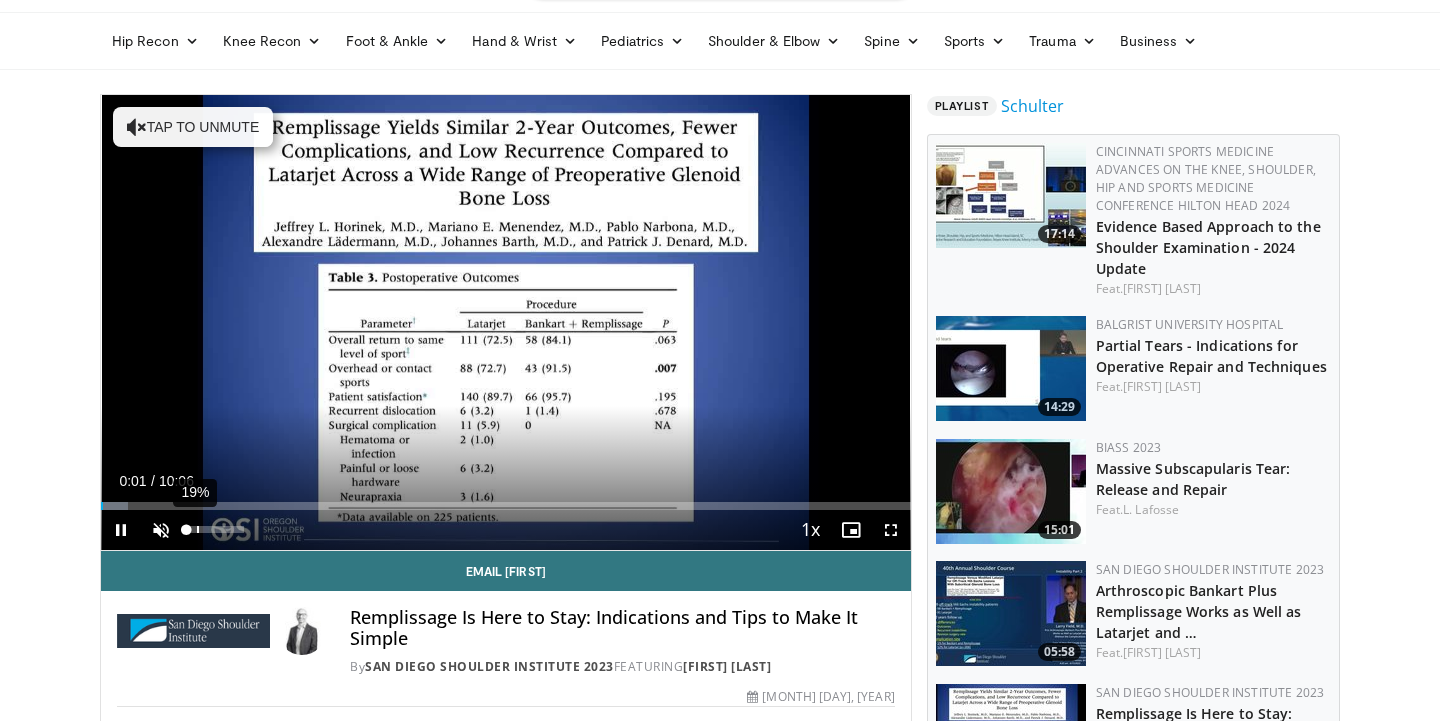 click on "19%" at bounding box center (215, 530) 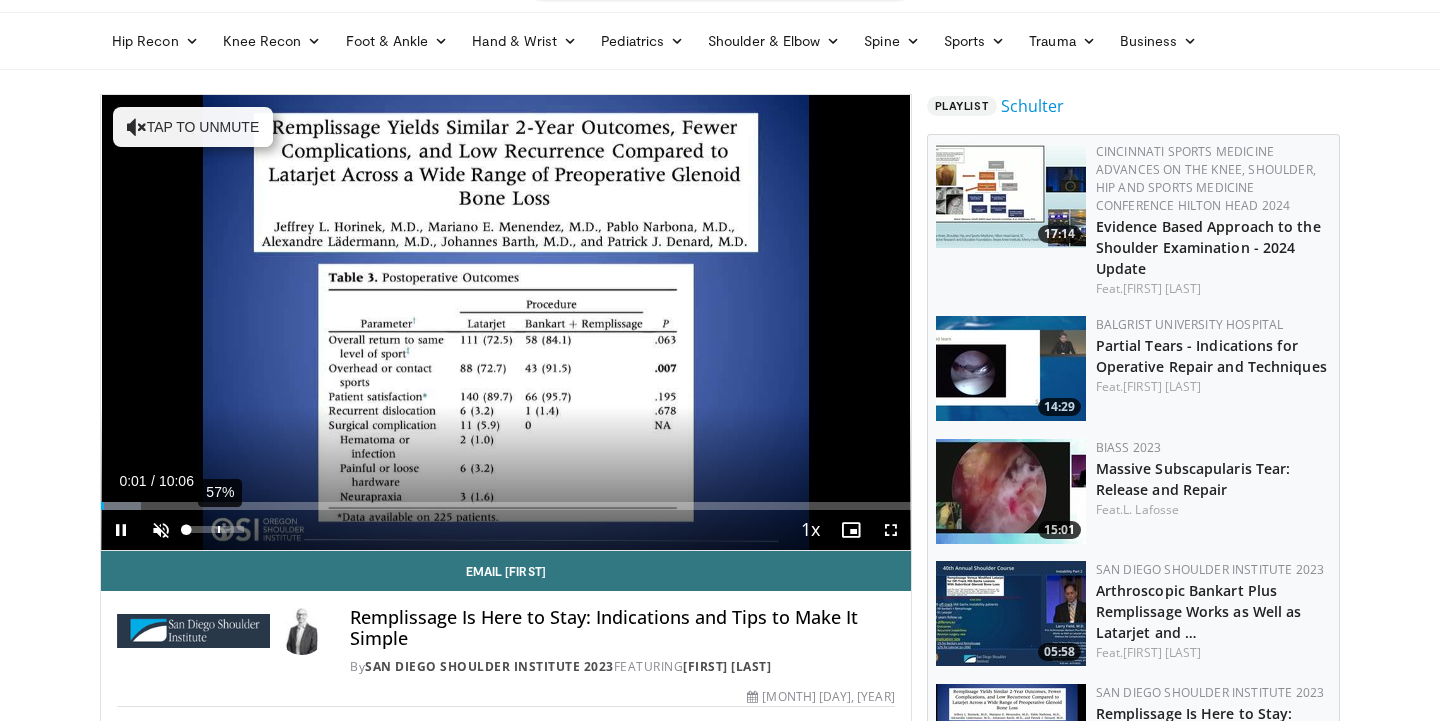 click on "57%" at bounding box center (215, 530) 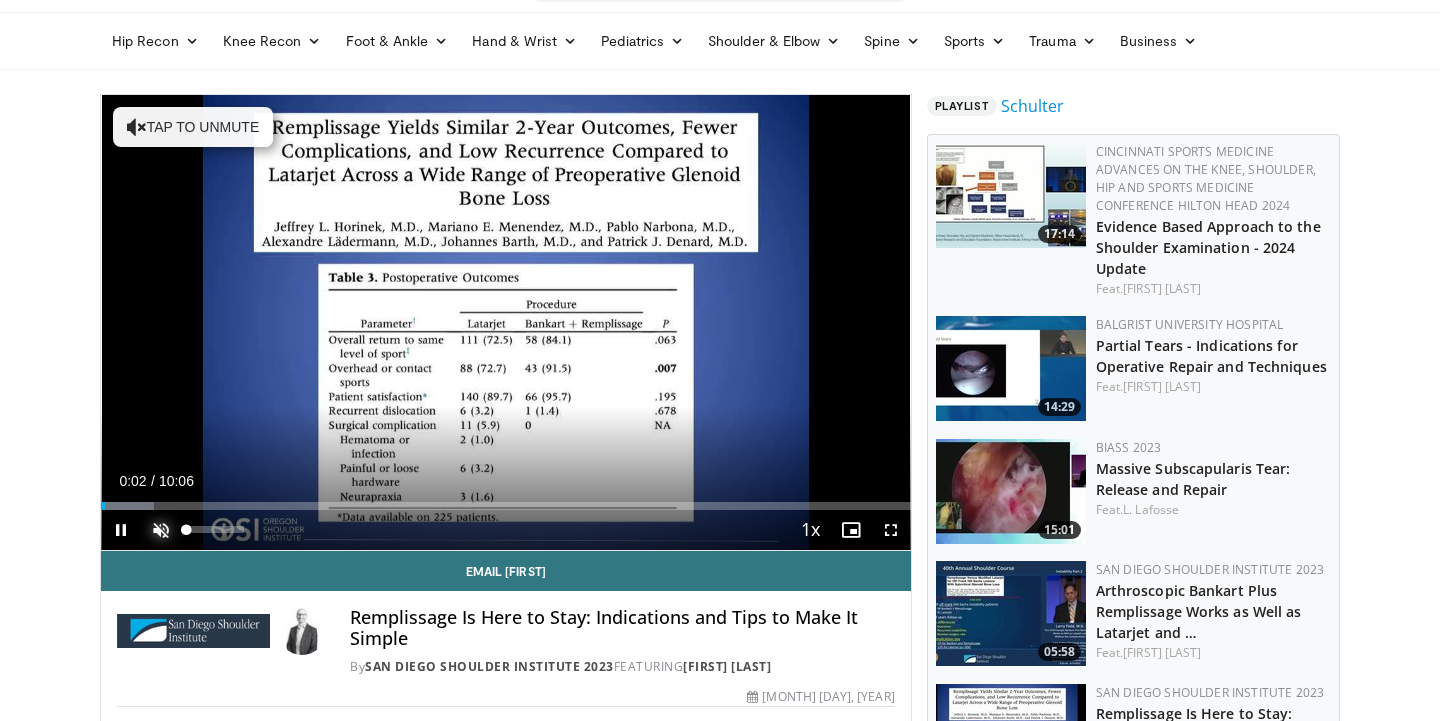 click at bounding box center (161, 530) 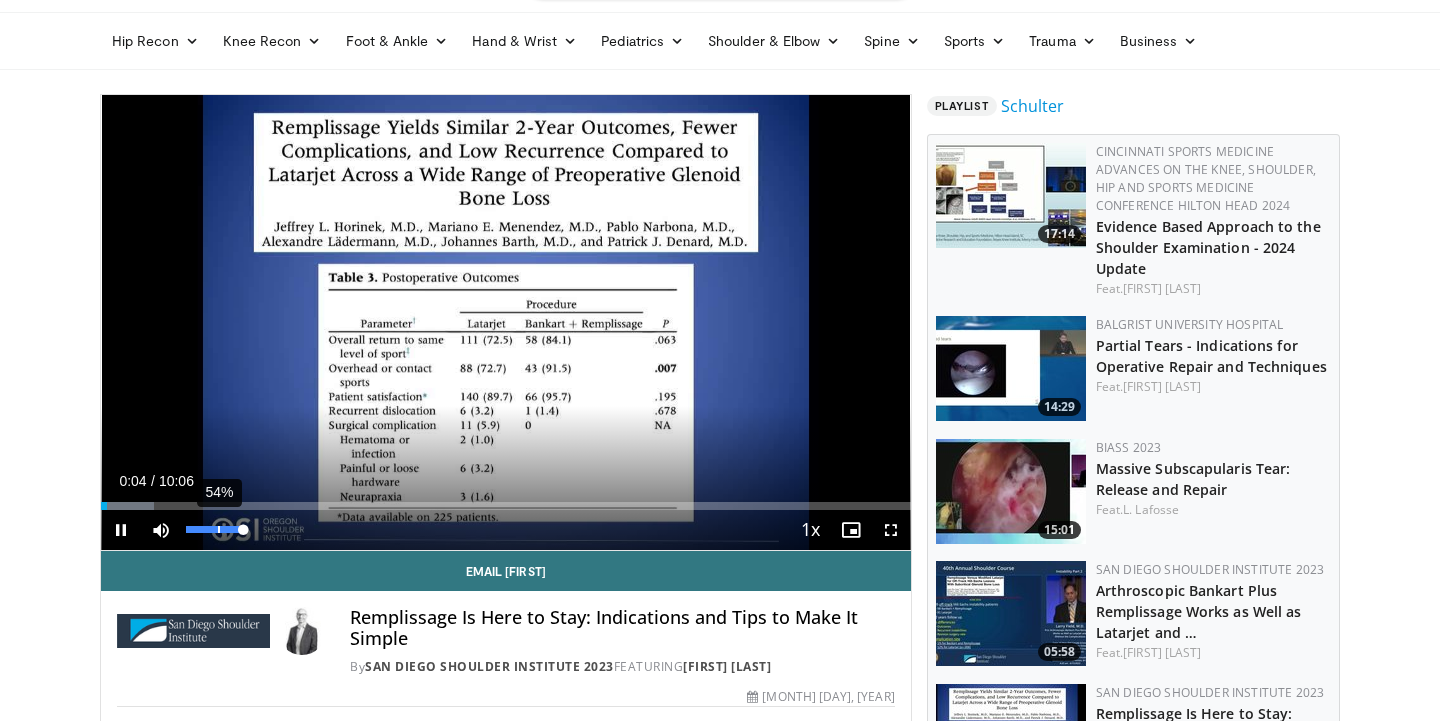 click on "54%" at bounding box center (215, 530) 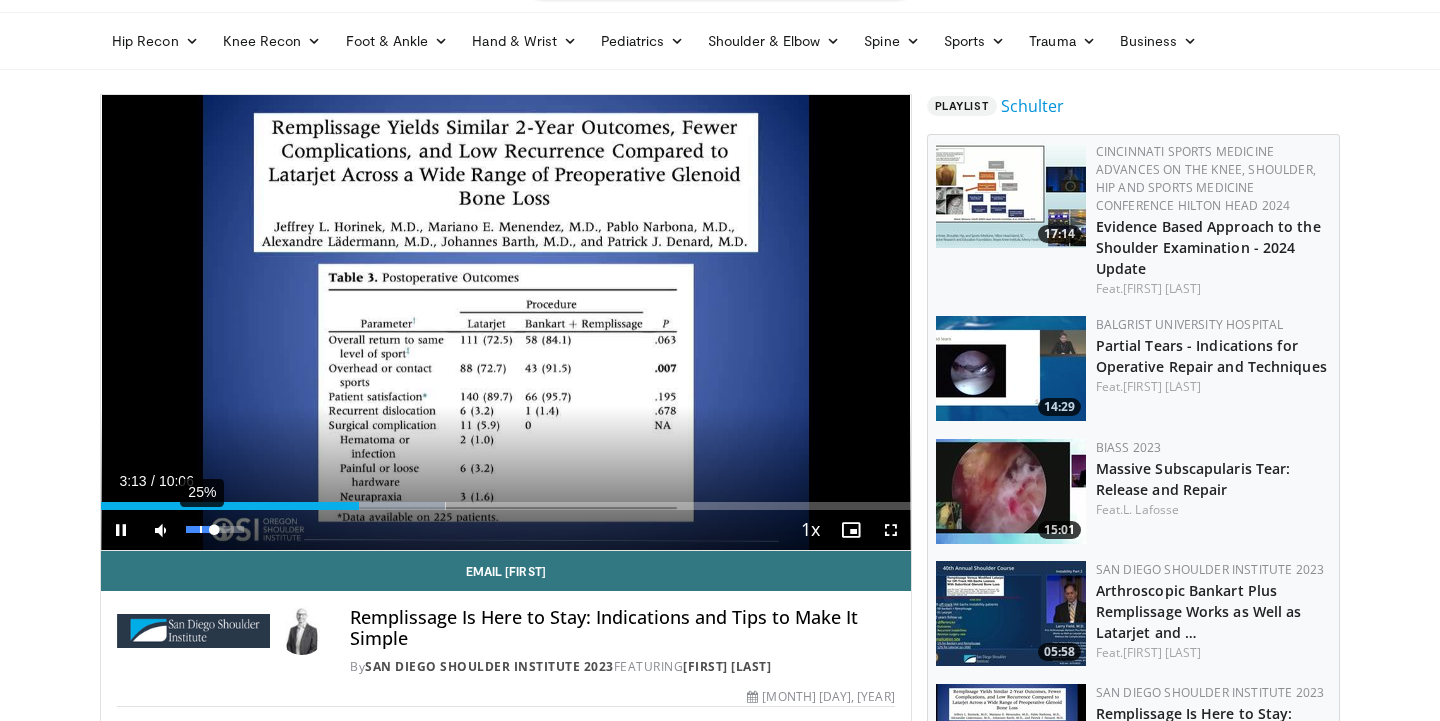click on "25%" at bounding box center (201, 529) 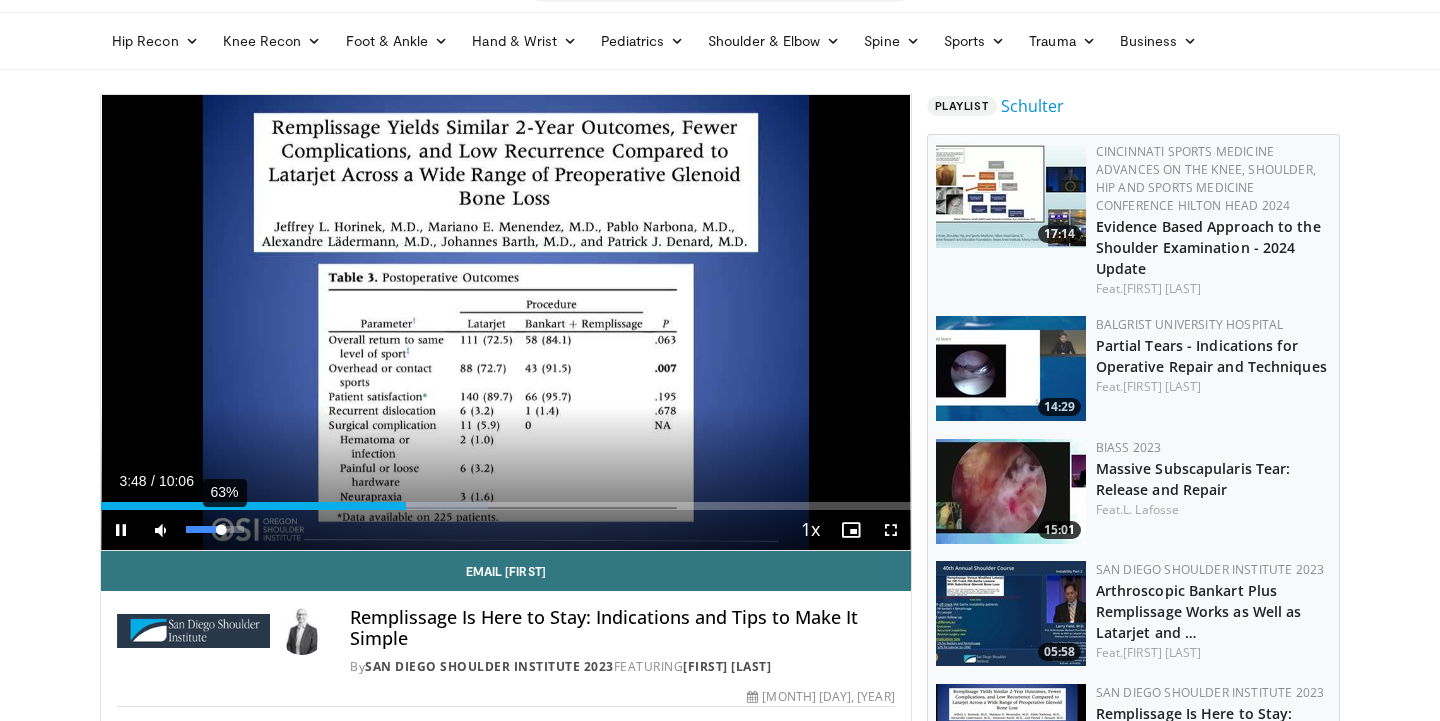 click on "63%" at bounding box center [214, 529] 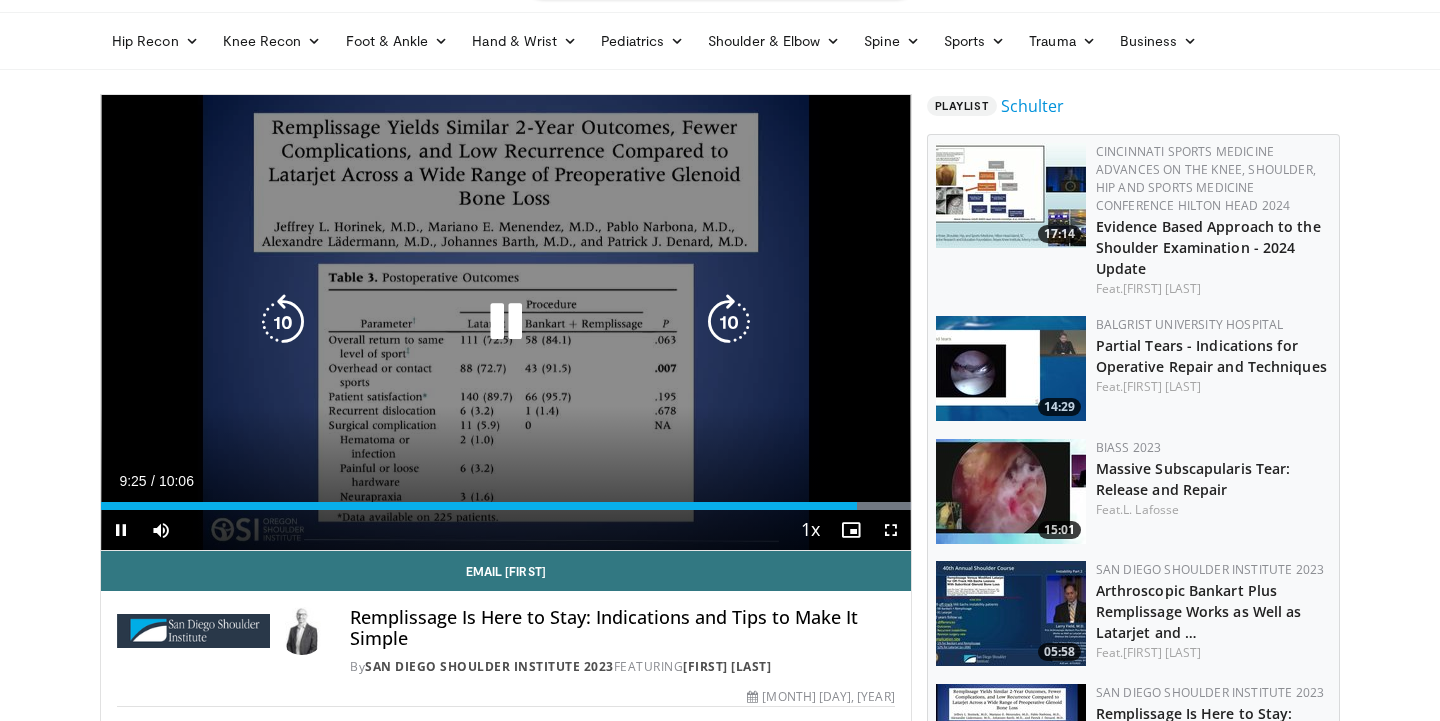 click at bounding box center (283, 322) 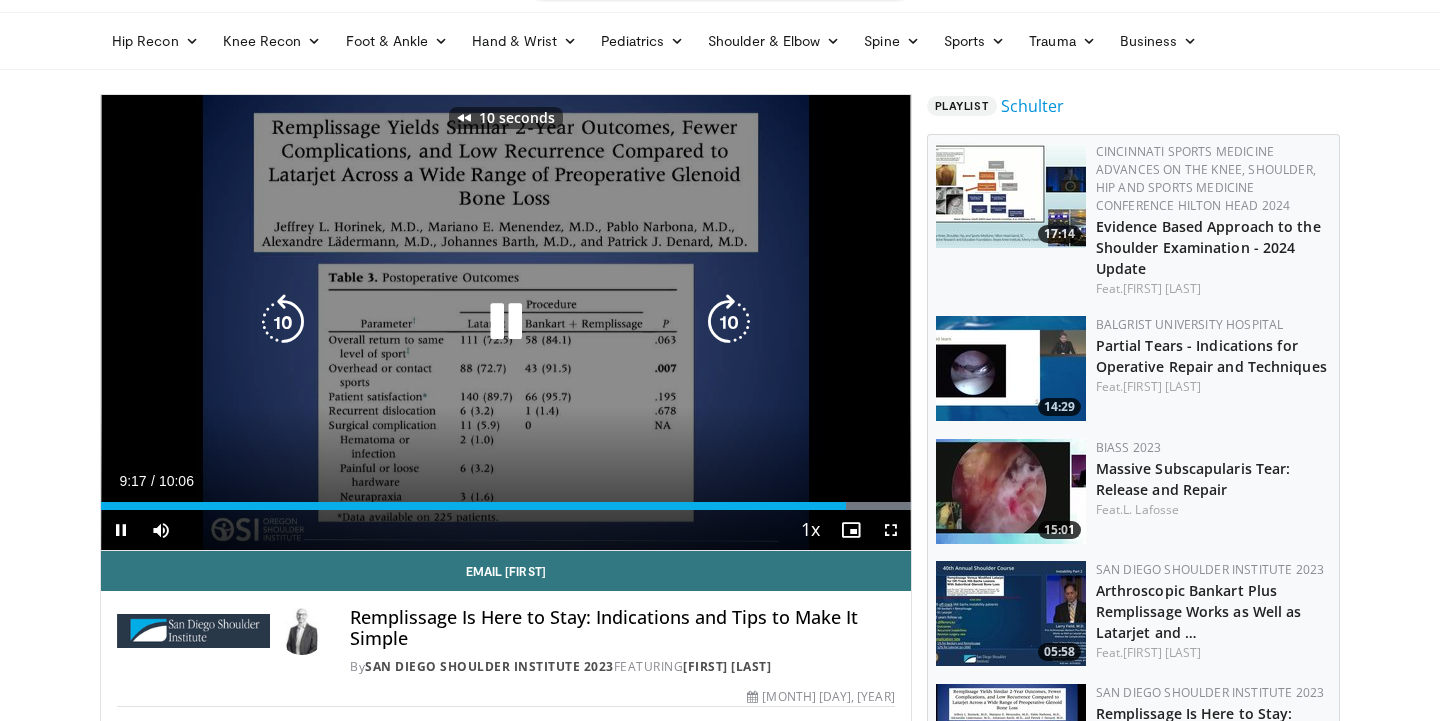 click at bounding box center (506, 322) 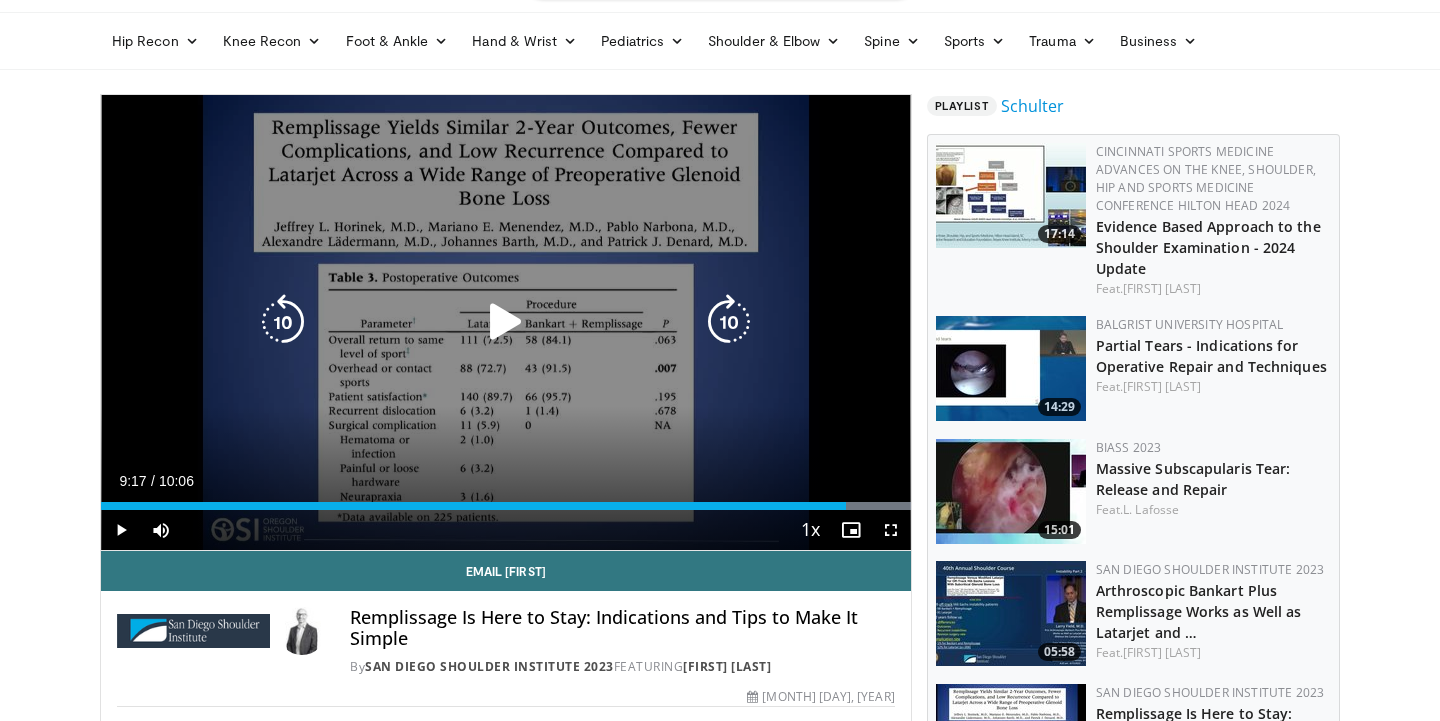 click at bounding box center [506, 322] 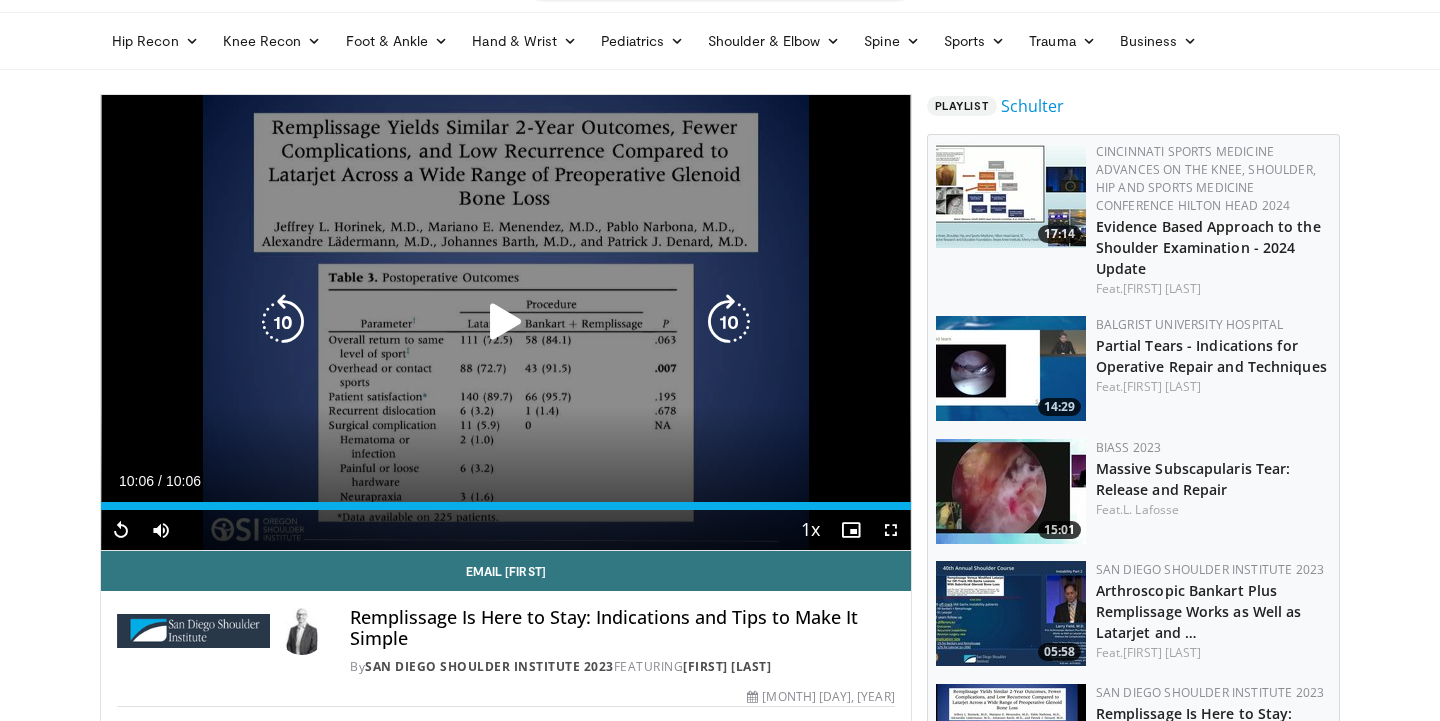 scroll, scrollTop: 263, scrollLeft: 0, axis: vertical 